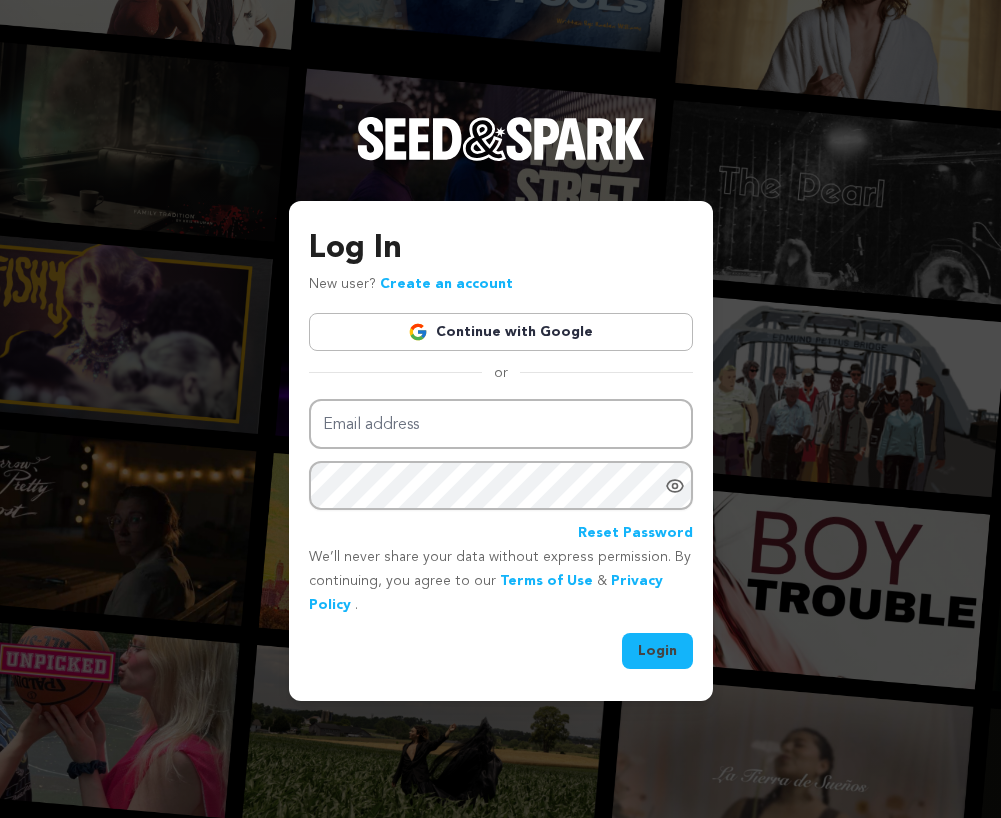 scroll, scrollTop: 0, scrollLeft: 0, axis: both 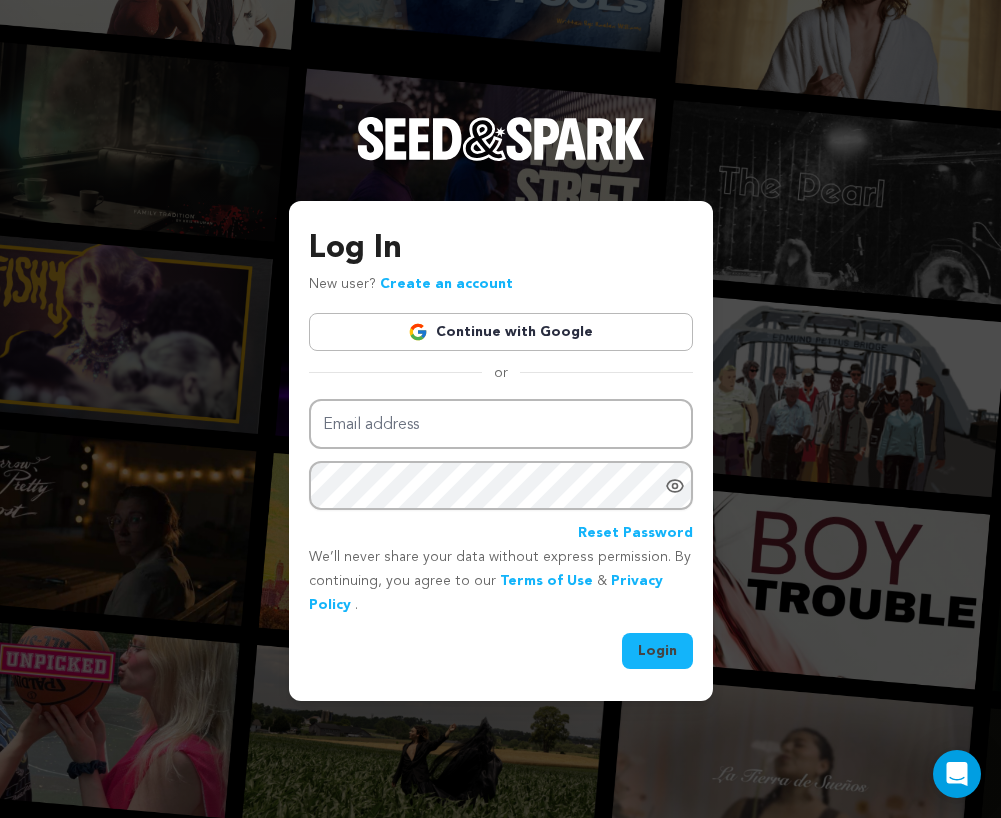 click on "Continue with Google" at bounding box center (501, 332) 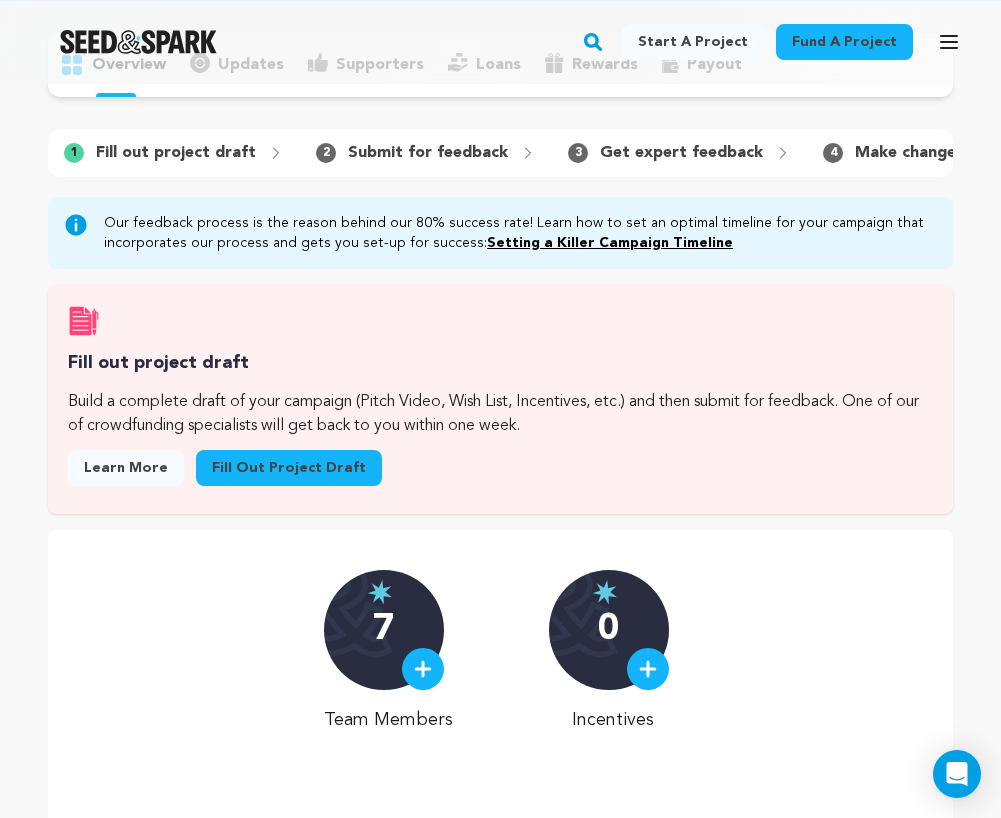 scroll, scrollTop: 171, scrollLeft: 0, axis: vertical 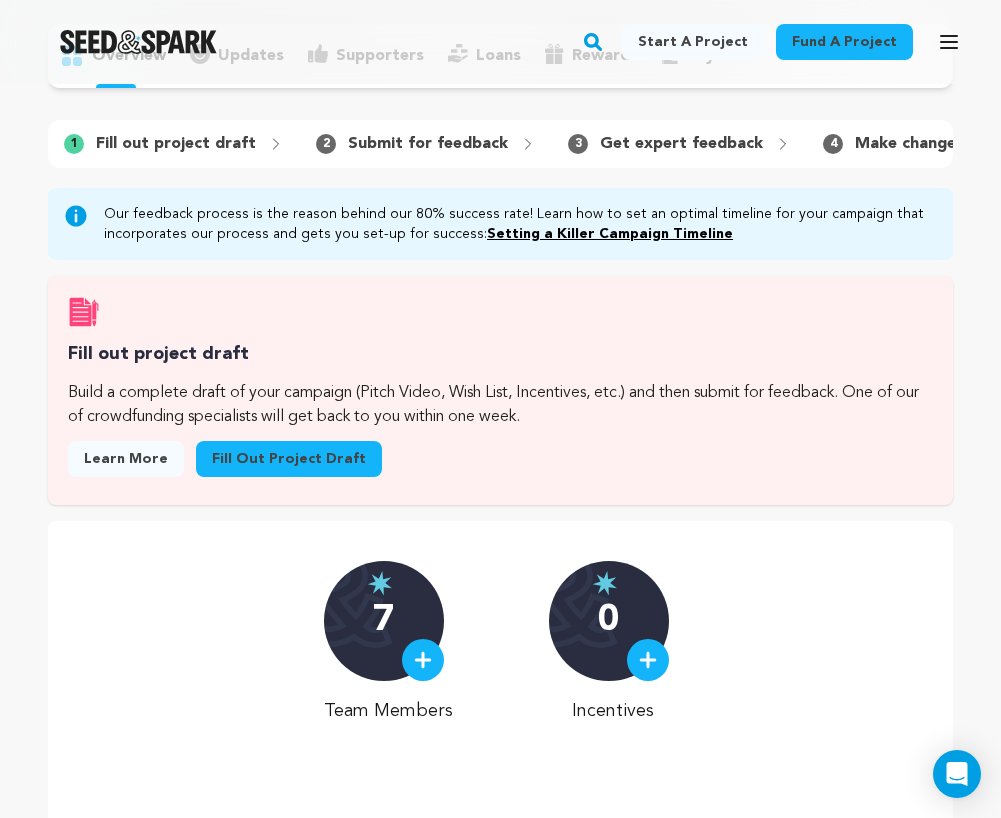 click on "Fill out project draft" at bounding box center [289, 459] 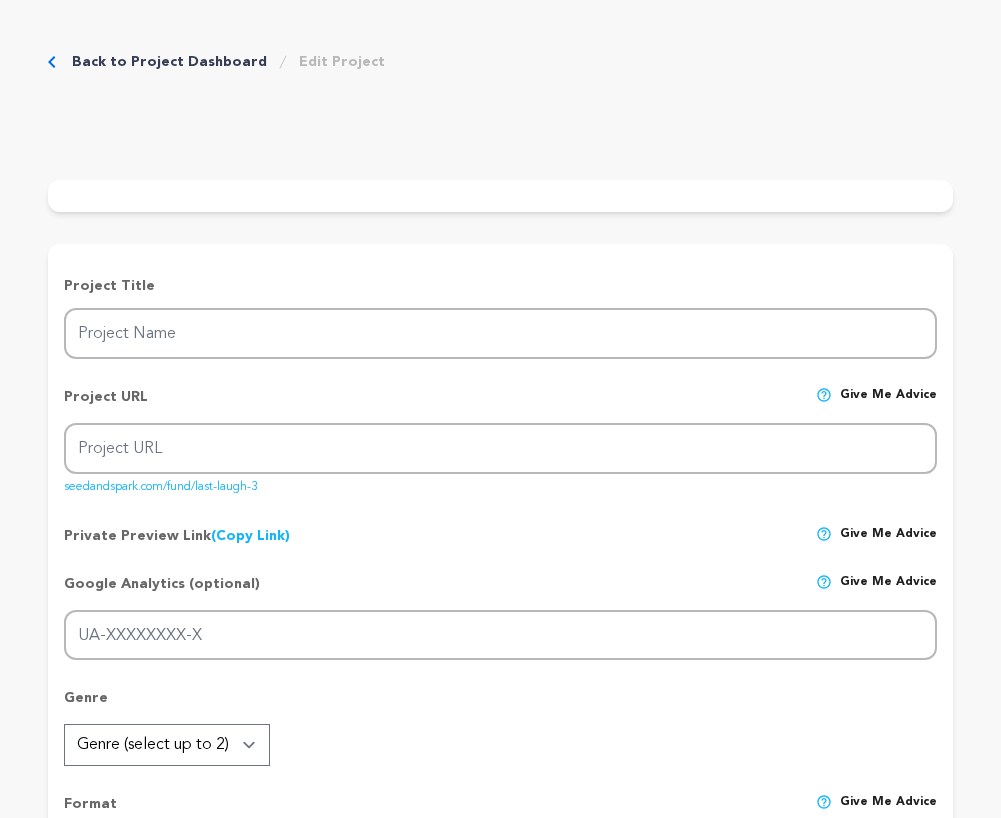 type on "[PROJECT_NAME]" 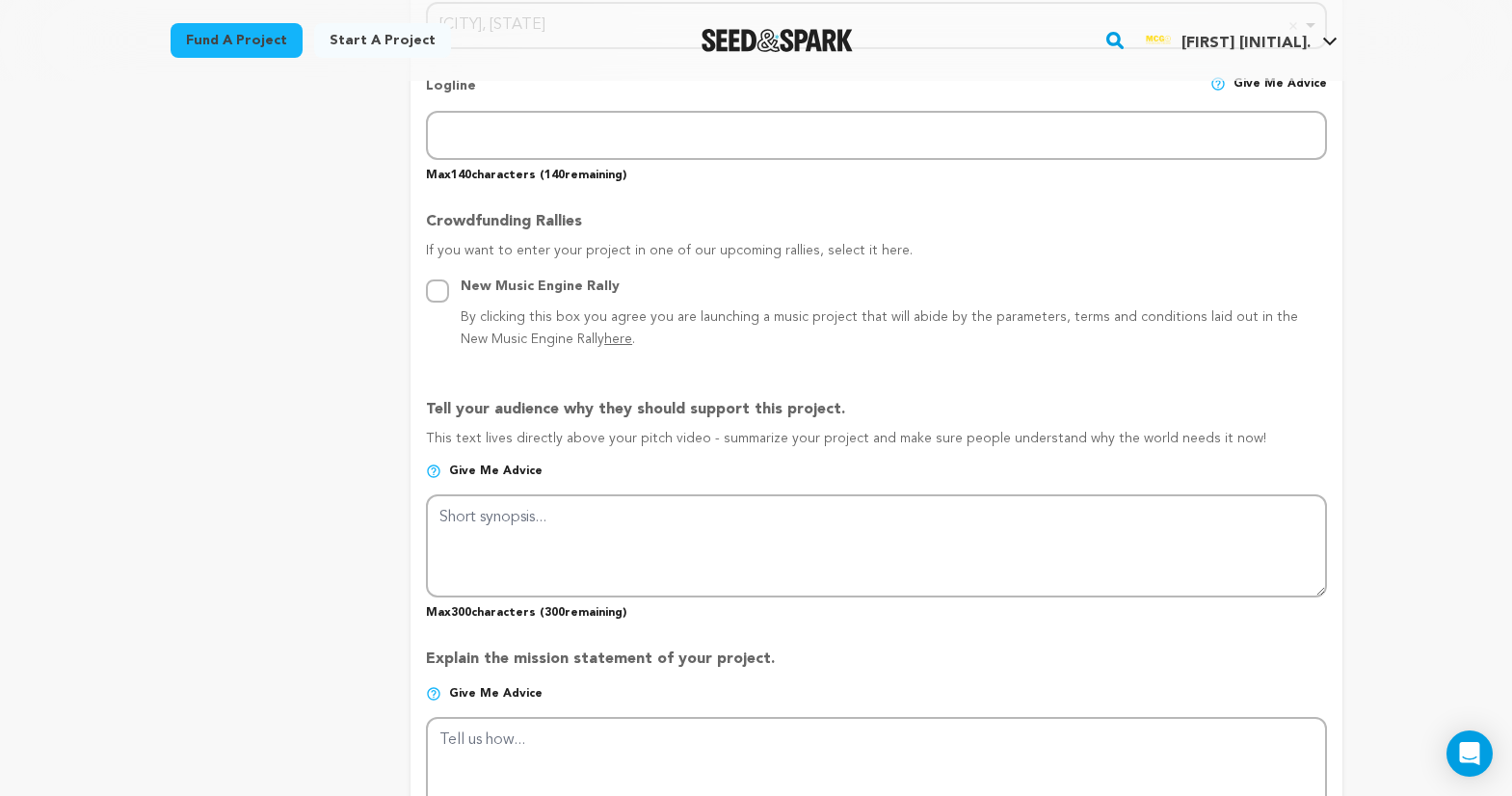 scroll, scrollTop: 968, scrollLeft: 0, axis: vertical 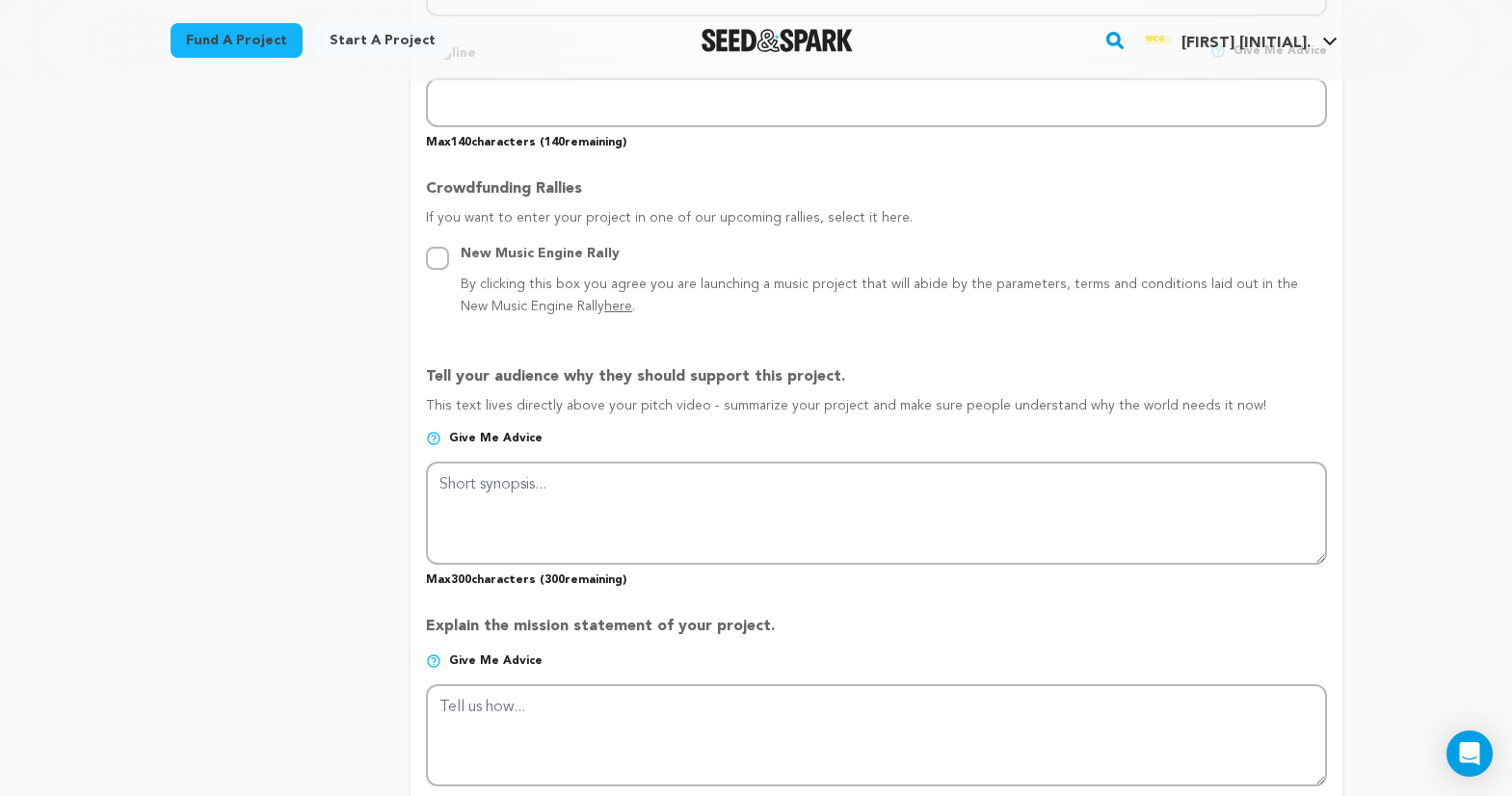 click at bounding box center [434, 438] 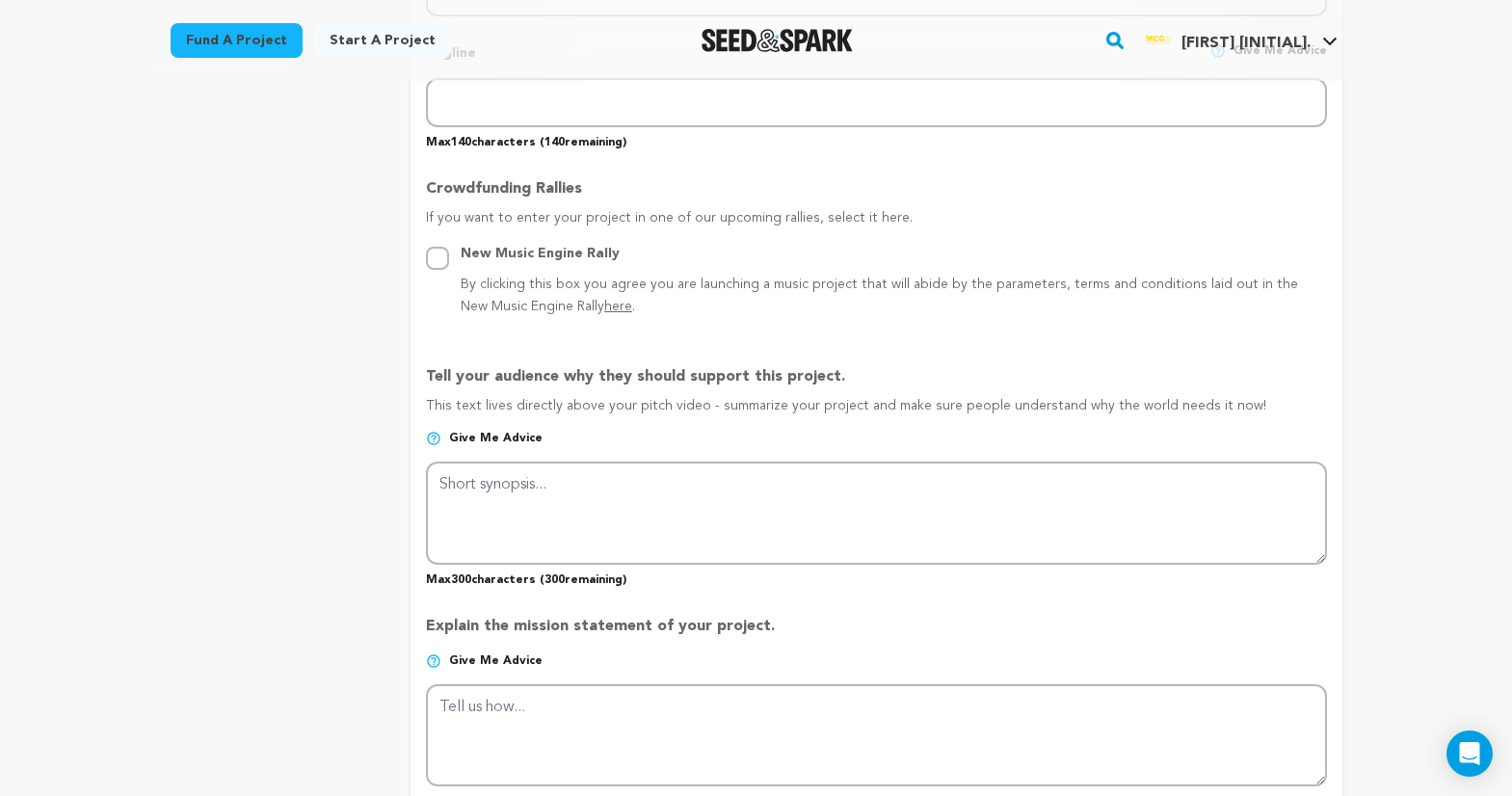 drag, startPoint x: 854, startPoint y: 374, endPoint x: 419, endPoint y: 367, distance: 435.05632 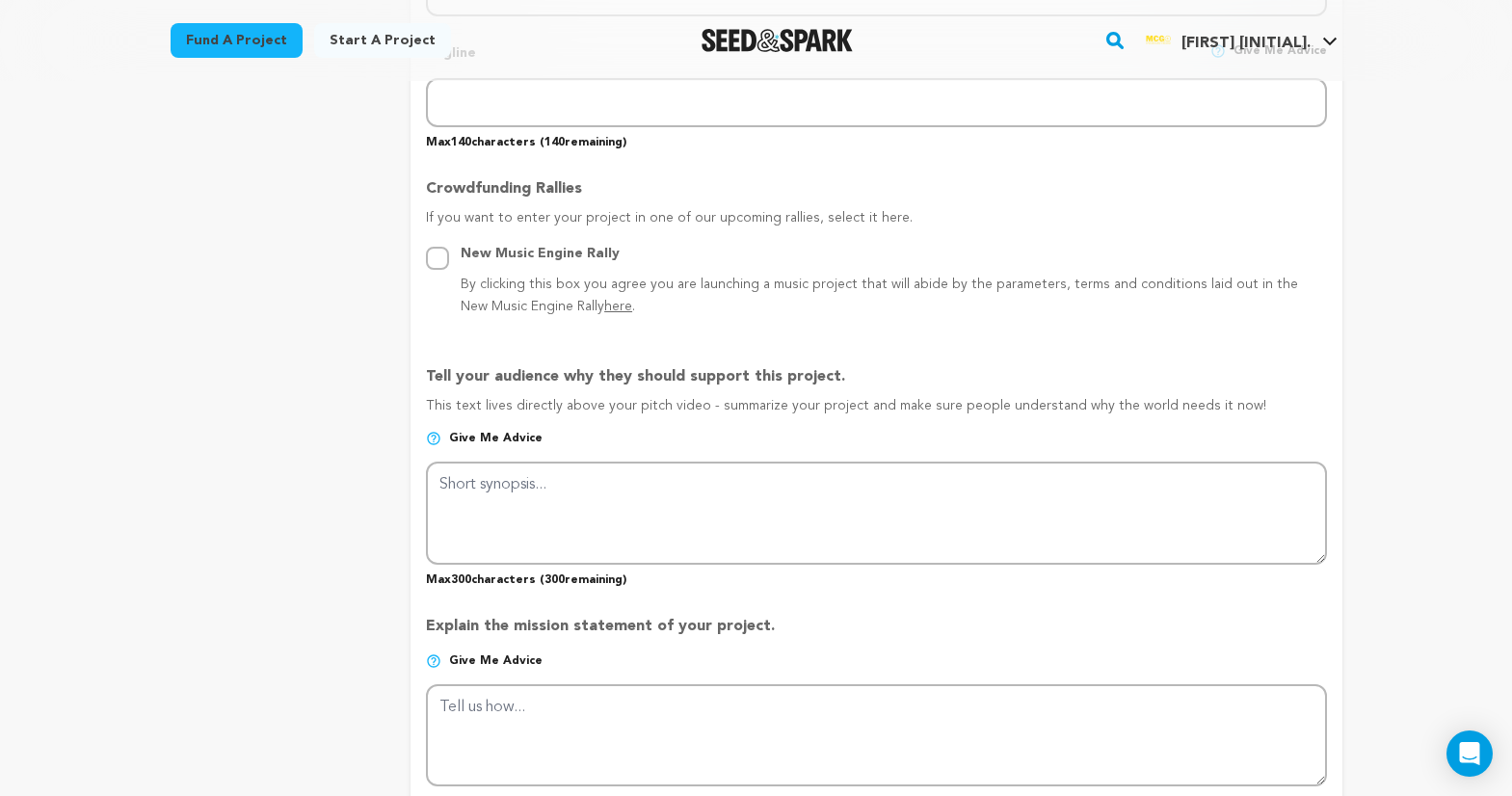 copy on "Tell your audience why they should support this project." 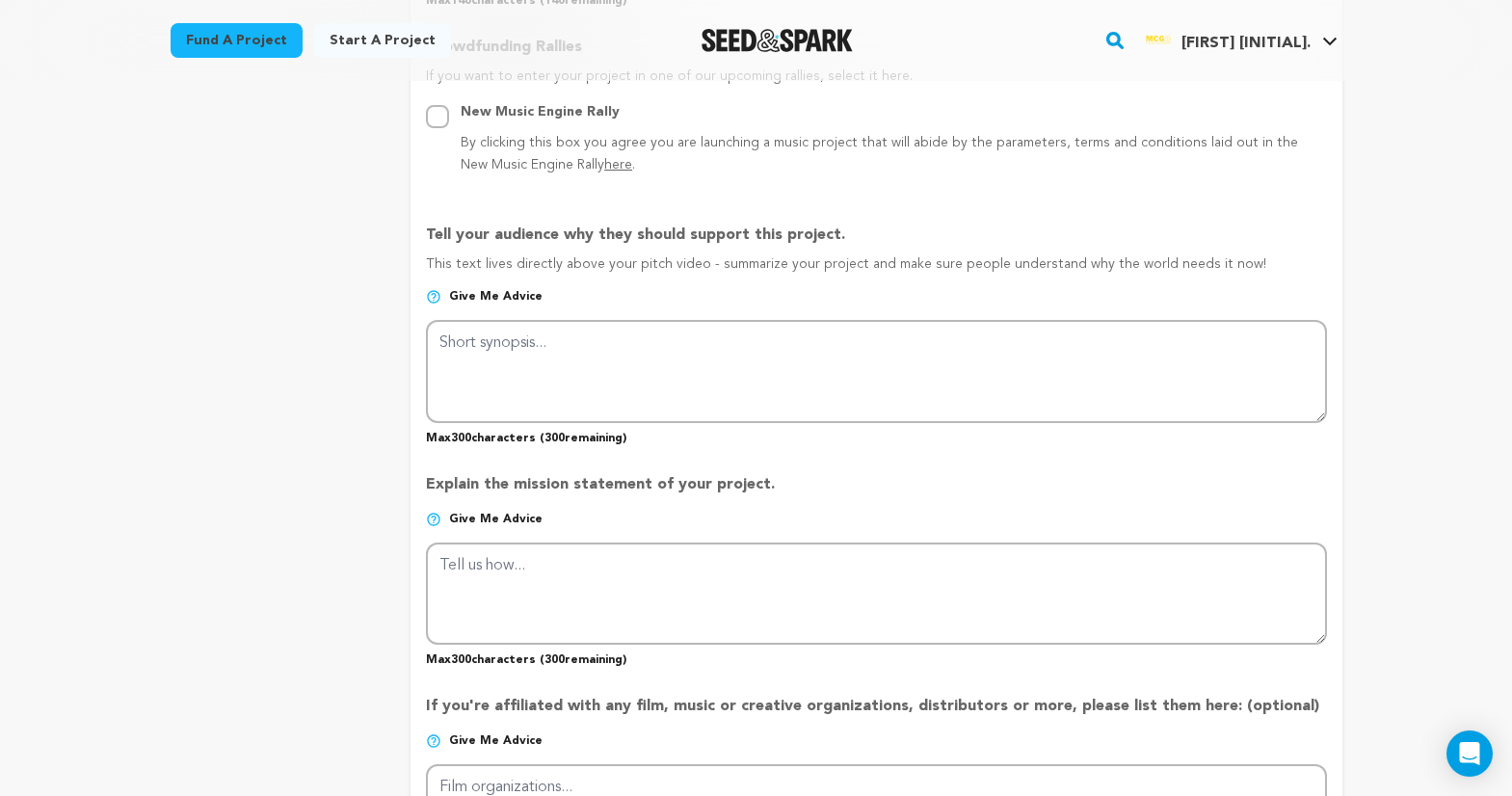 scroll, scrollTop: 1113, scrollLeft: 0, axis: vertical 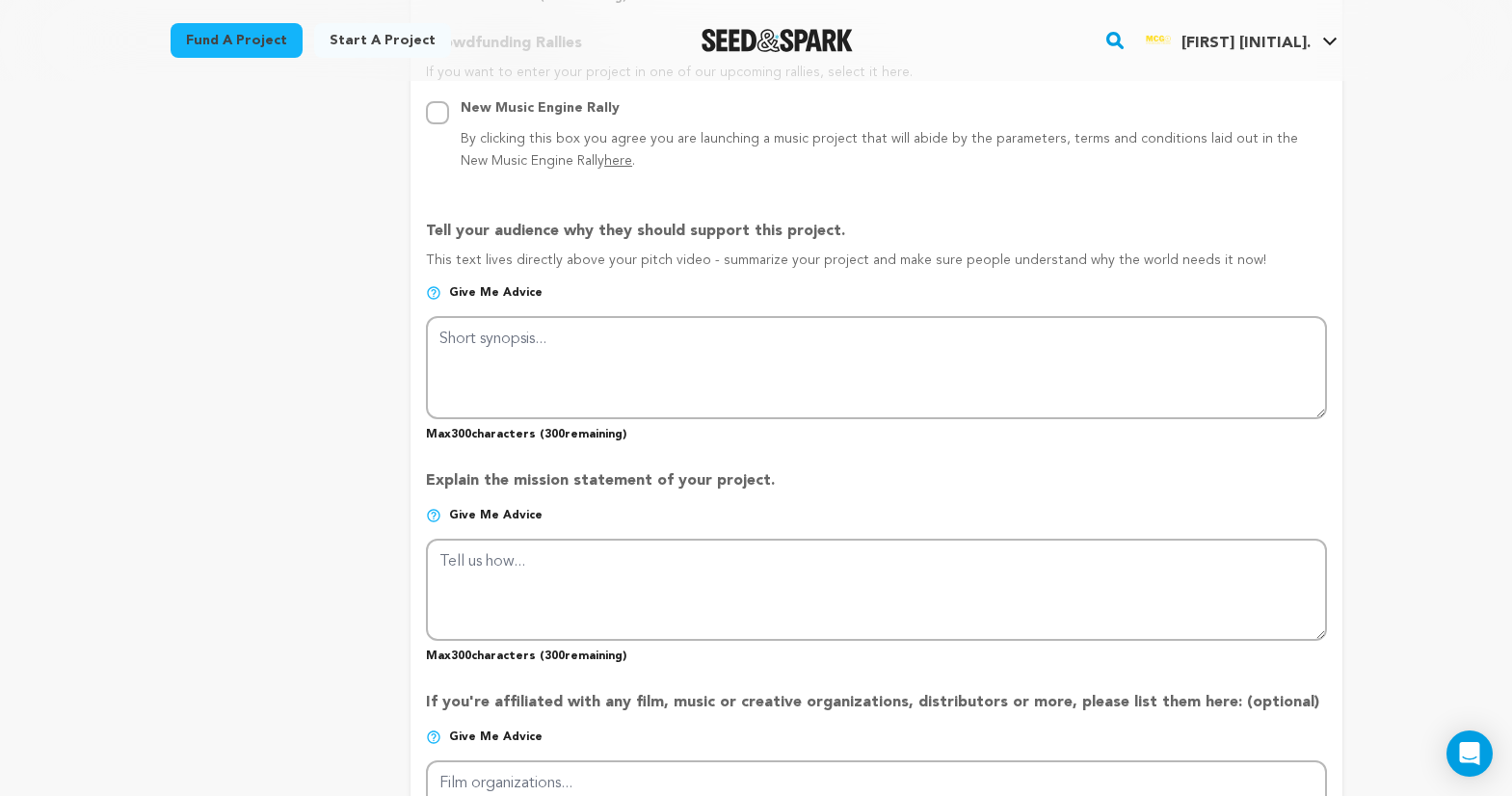 drag, startPoint x: 772, startPoint y: 470, endPoint x: 426, endPoint y: 481, distance: 346.1748 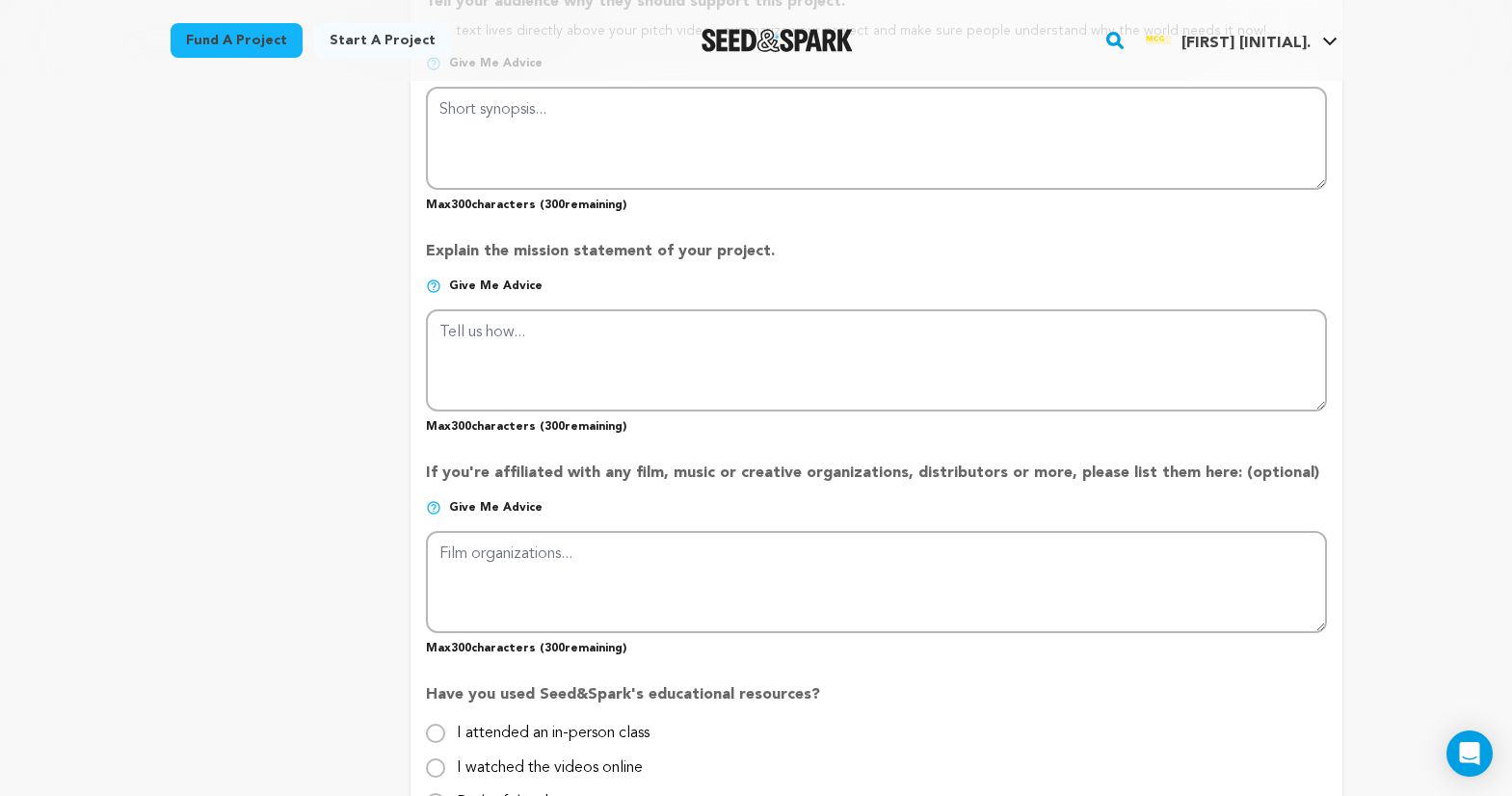 scroll, scrollTop: 1347, scrollLeft: 0, axis: vertical 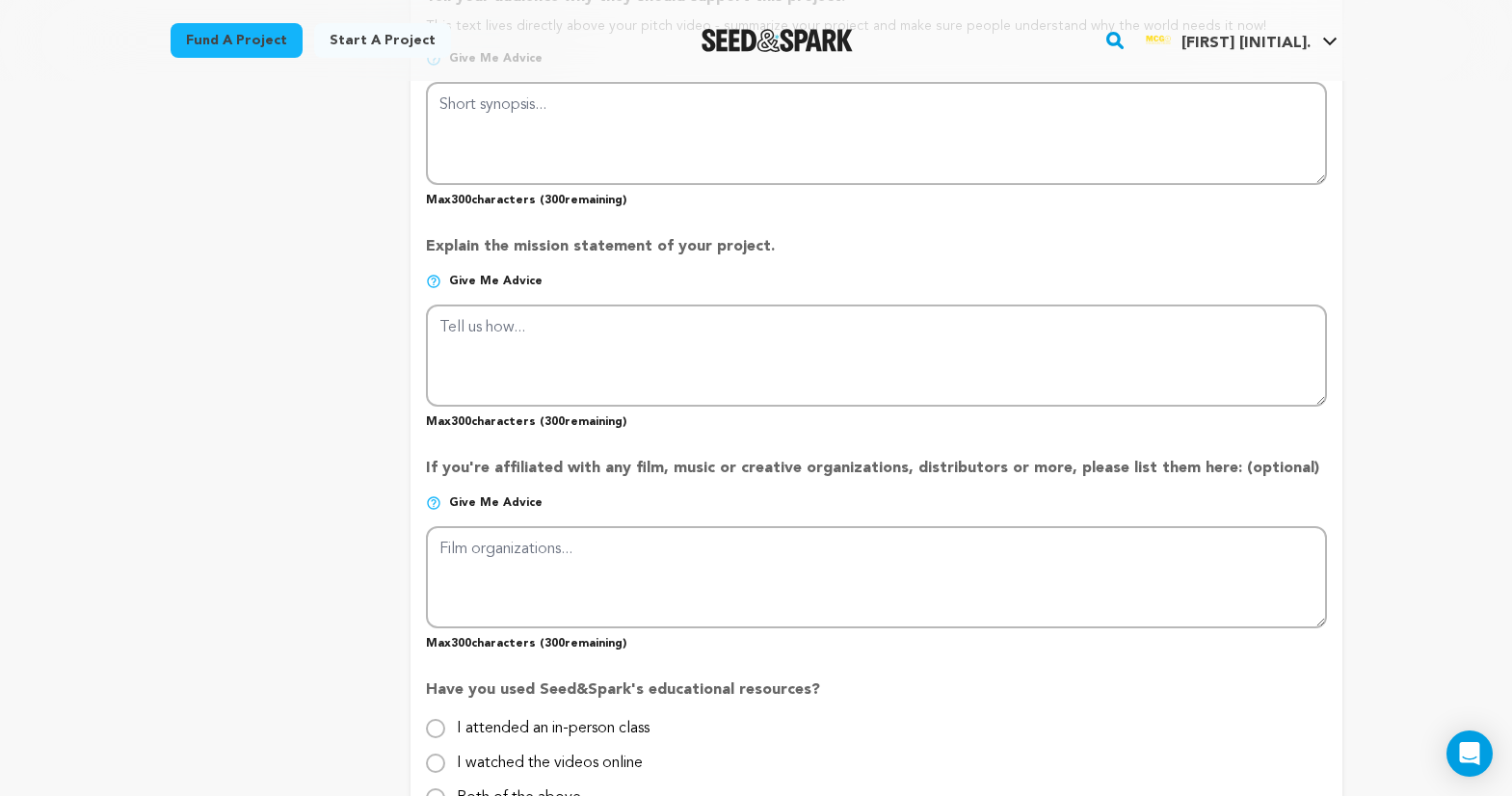 drag, startPoint x: 1287, startPoint y: 470, endPoint x: 576, endPoint y: 446, distance: 711.4049 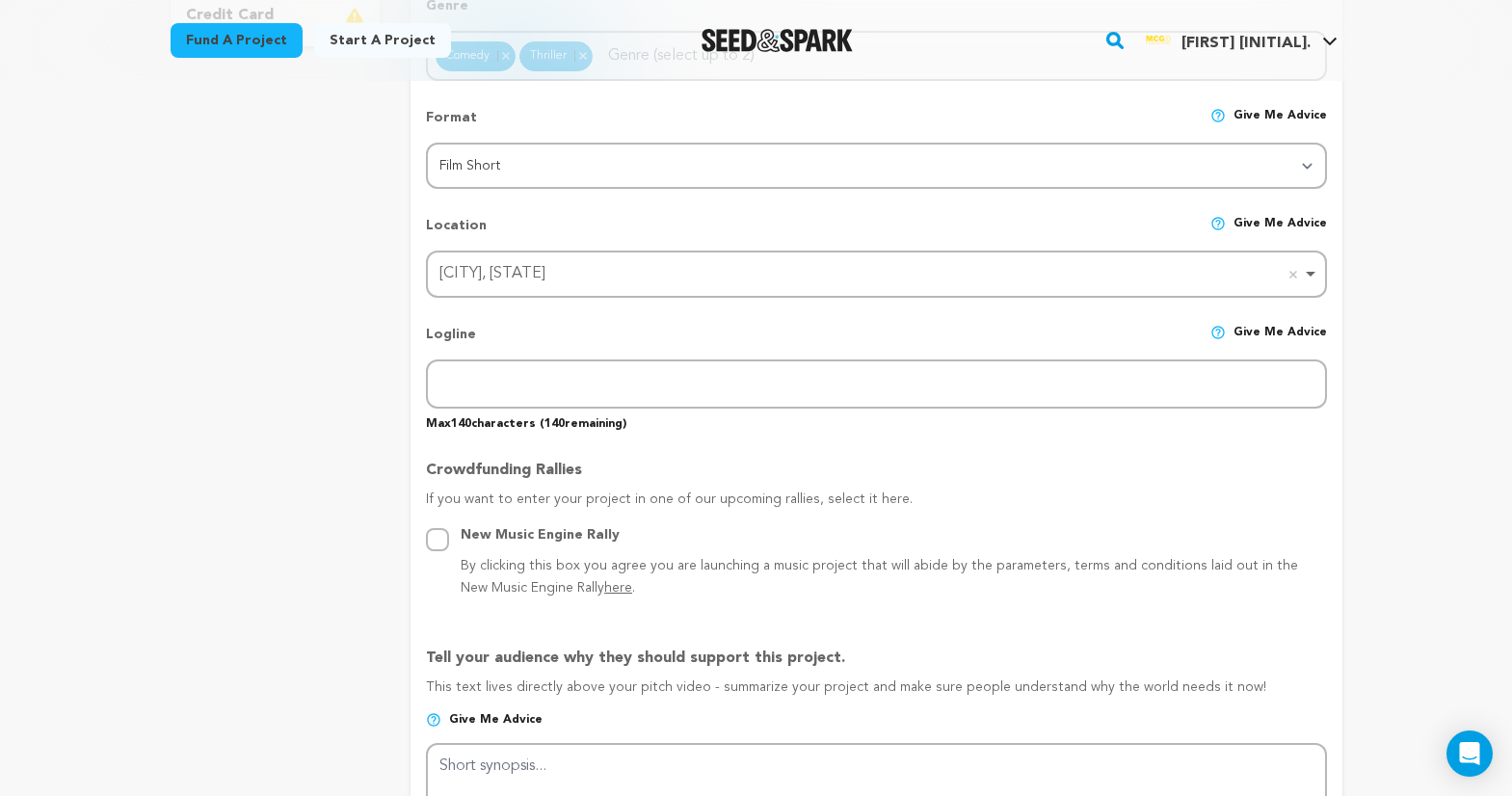 scroll, scrollTop: 0, scrollLeft: 0, axis: both 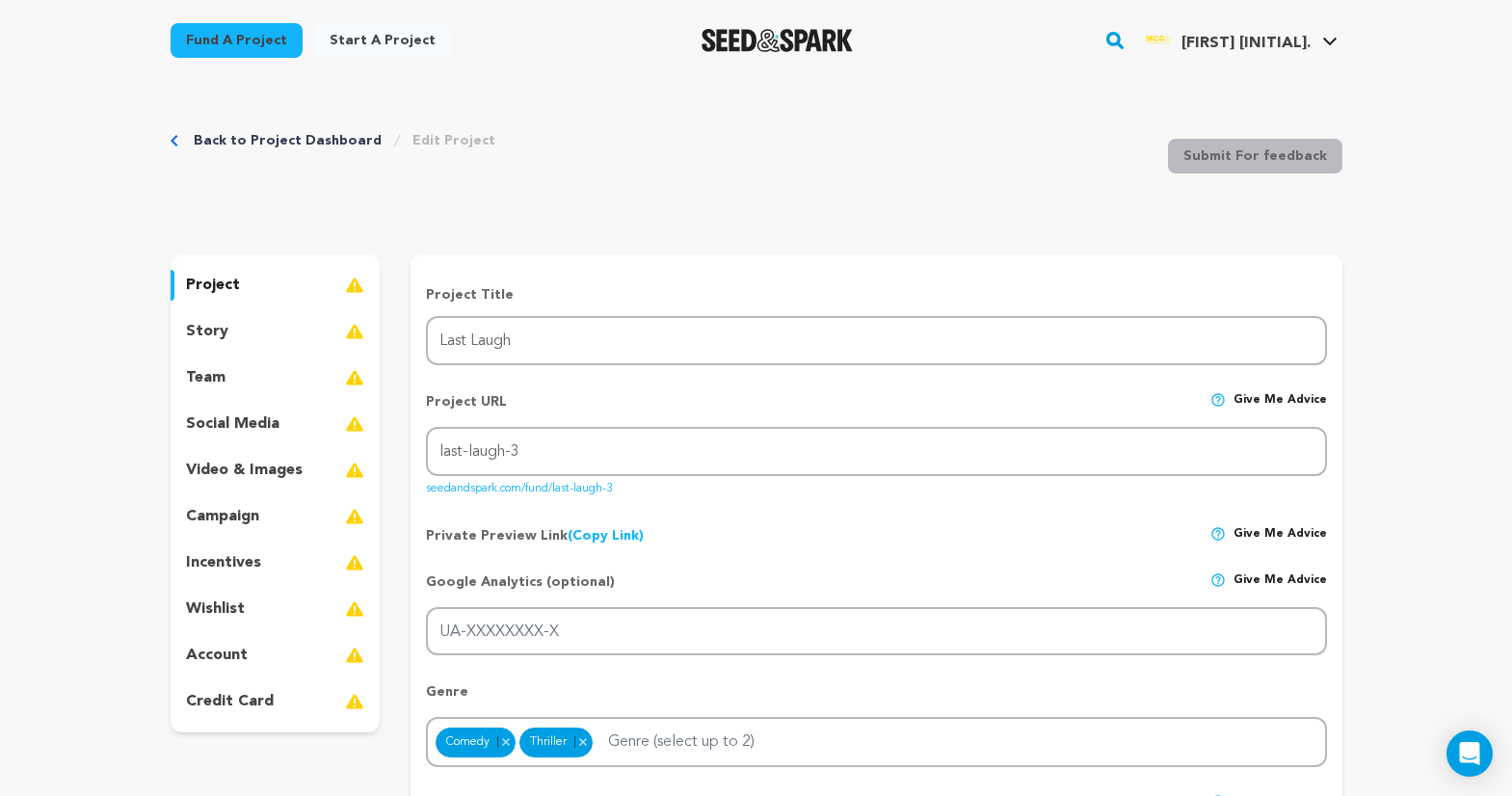 click at bounding box center (355, 332) 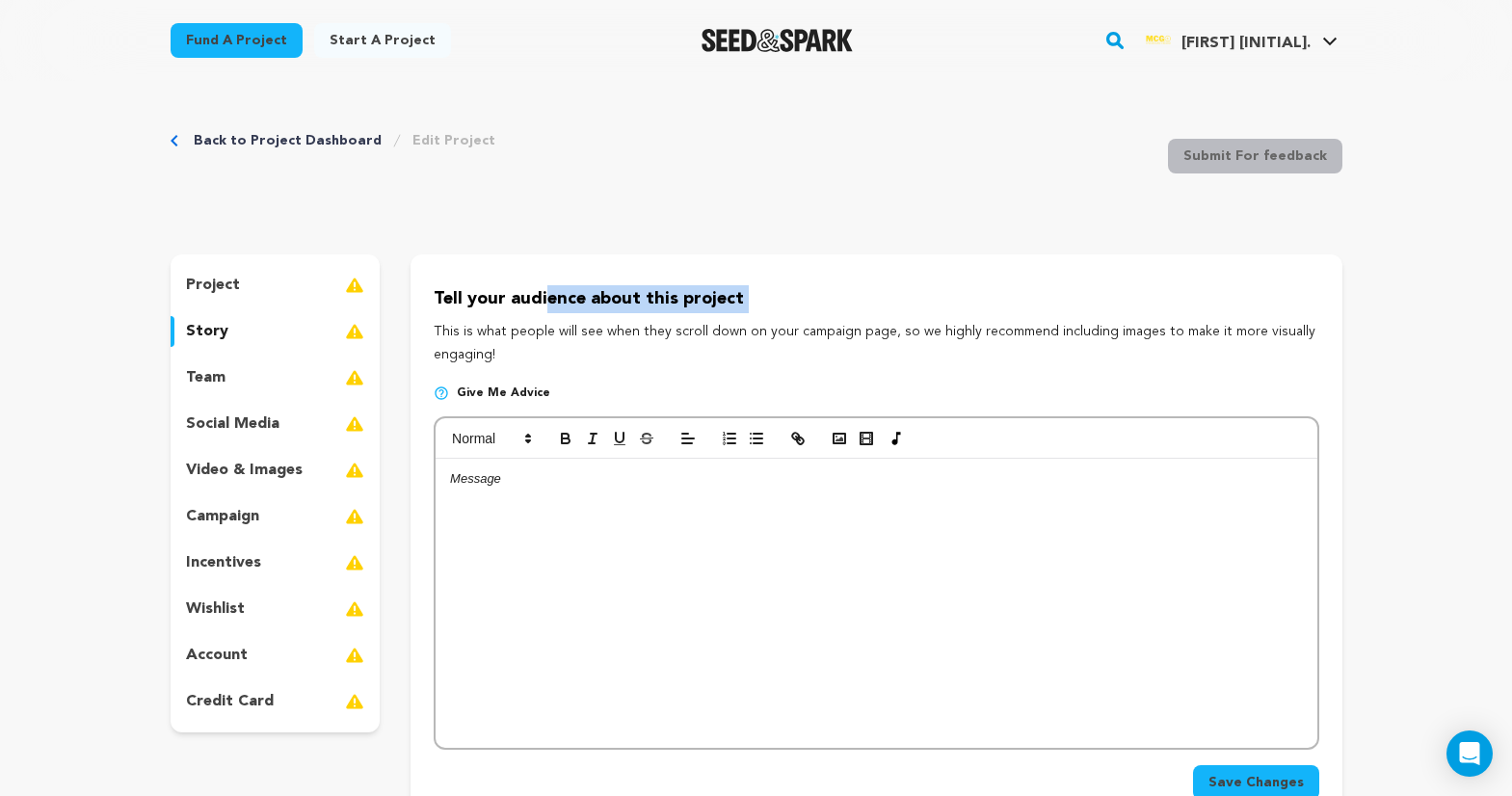 drag, startPoint x: 438, startPoint y: 287, endPoint x: 770, endPoint y: 316, distance: 333.26416 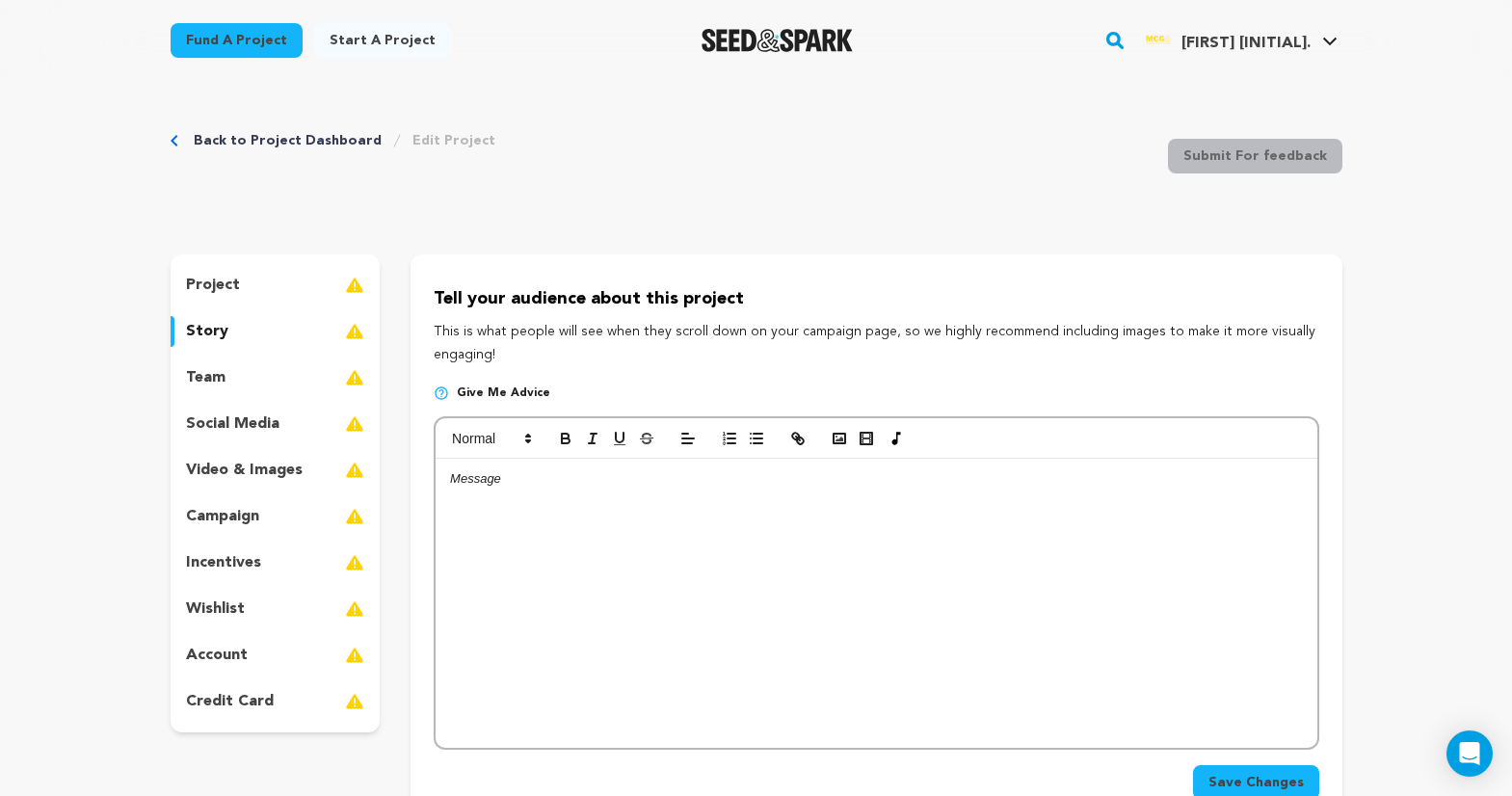 drag, startPoint x: 430, startPoint y: 294, endPoint x: 545, endPoint y: 349, distance: 127.47549 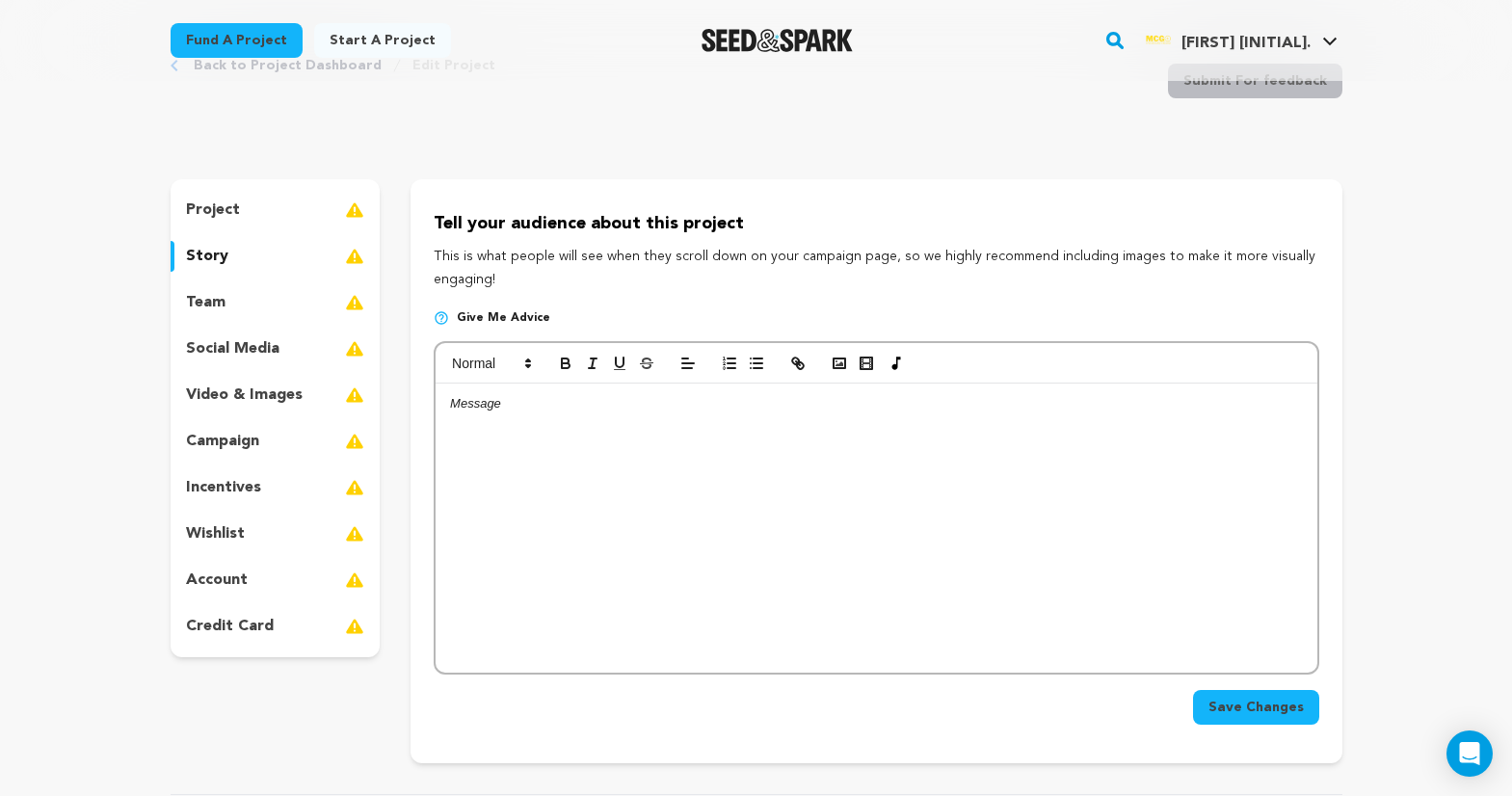 scroll, scrollTop: 94, scrollLeft: 0, axis: vertical 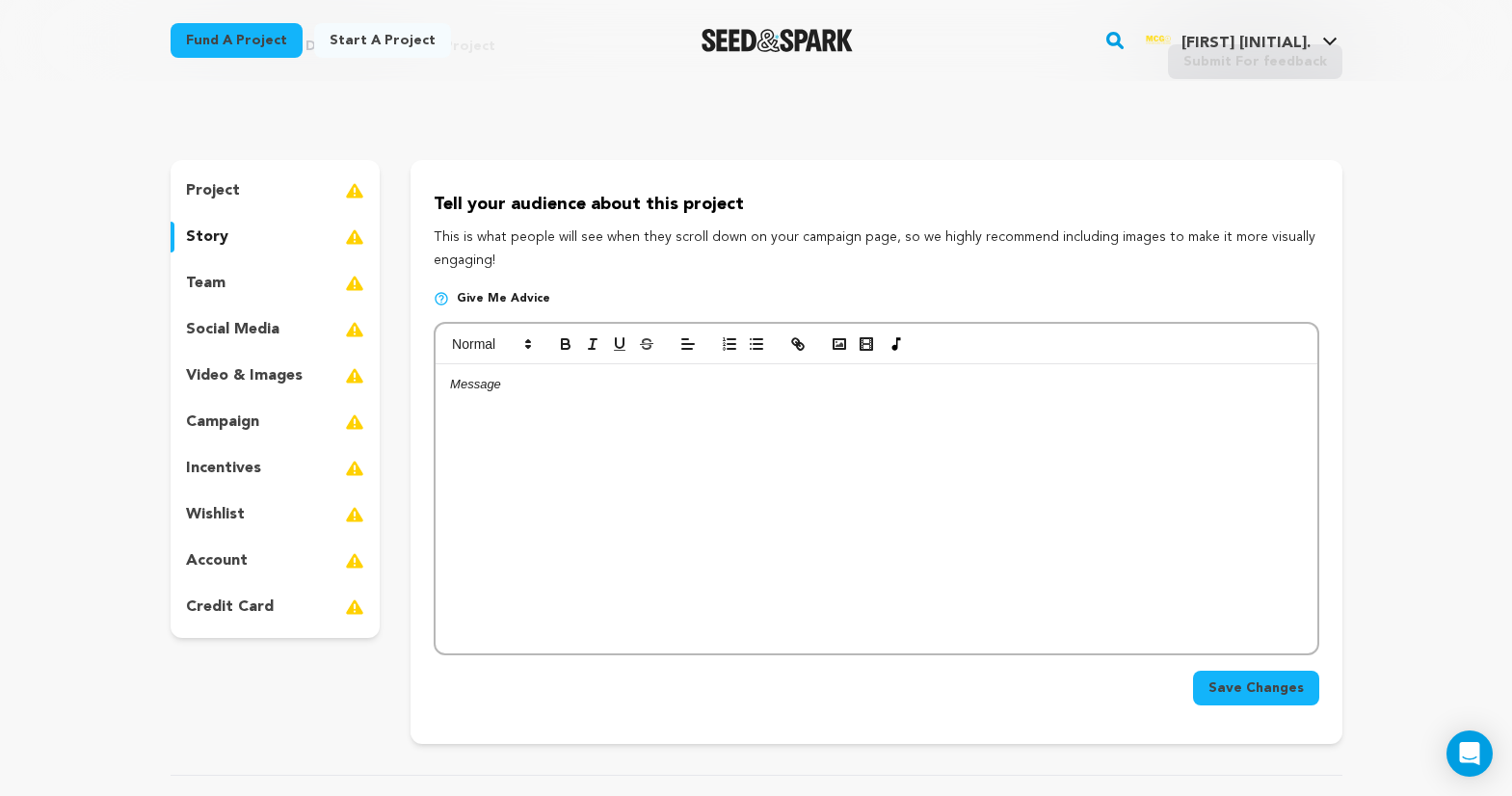 click at bounding box center [876, 509] 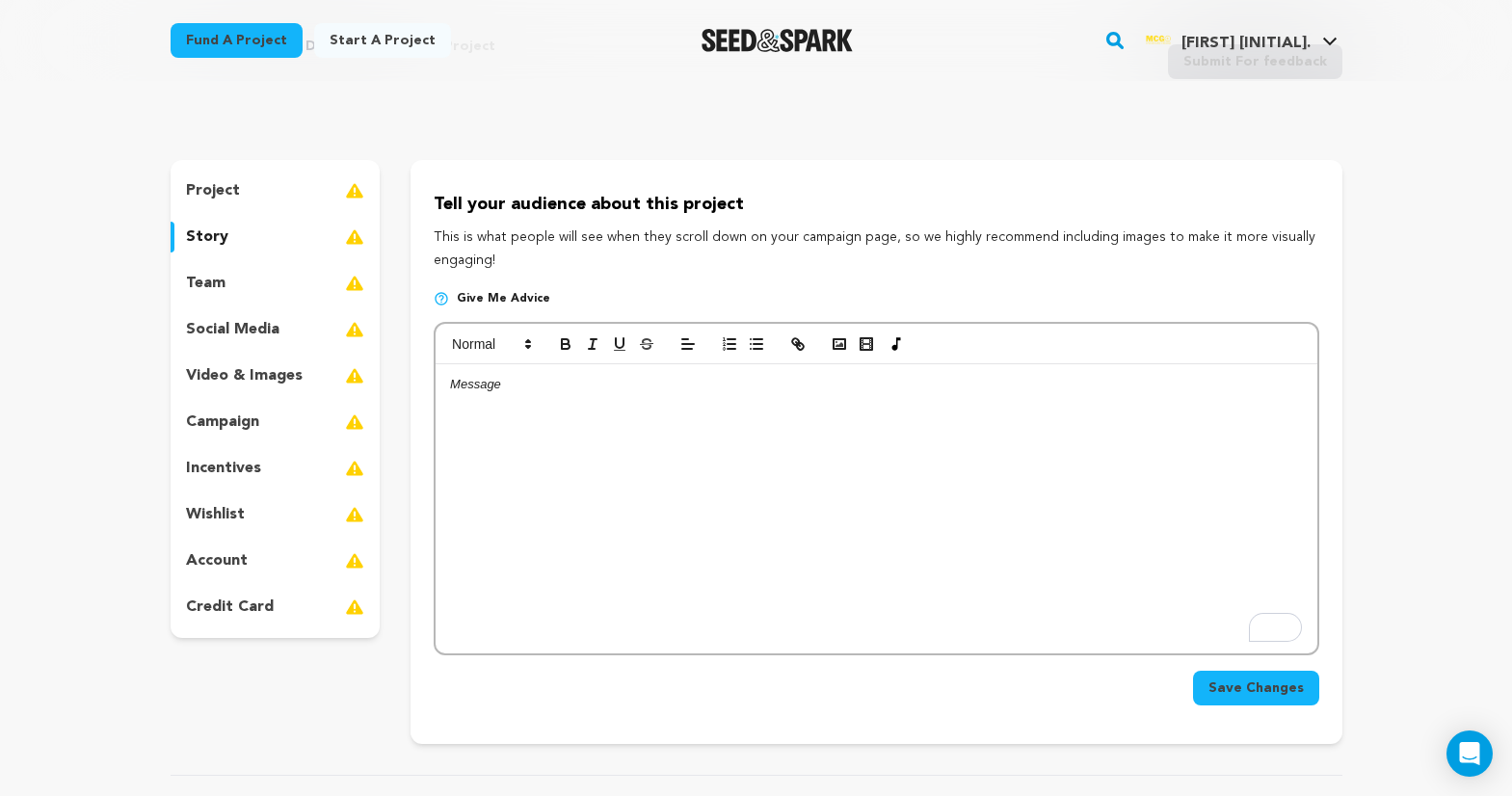 click at bounding box center (355, 283) 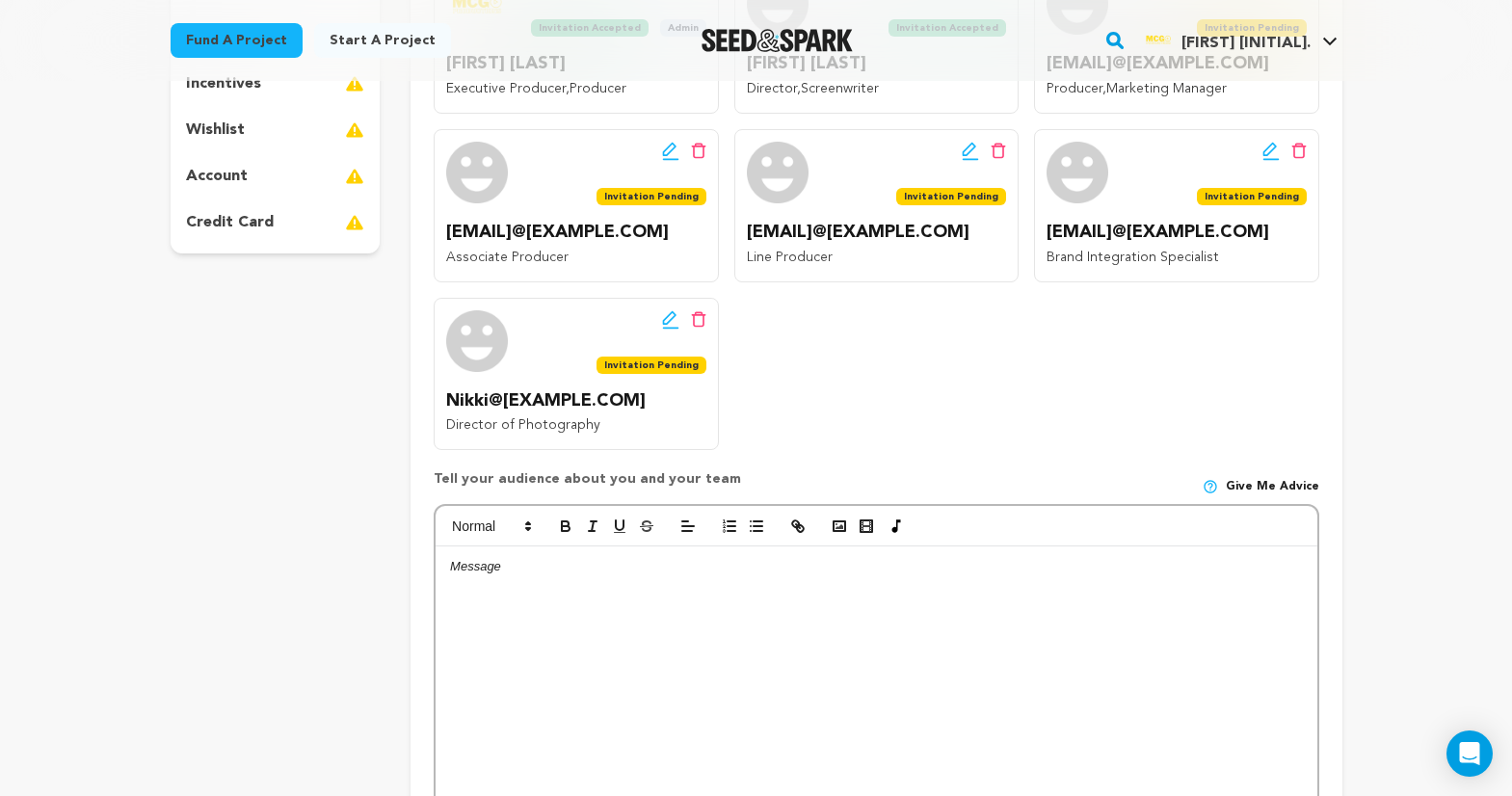 scroll, scrollTop: 481, scrollLeft: 0, axis: vertical 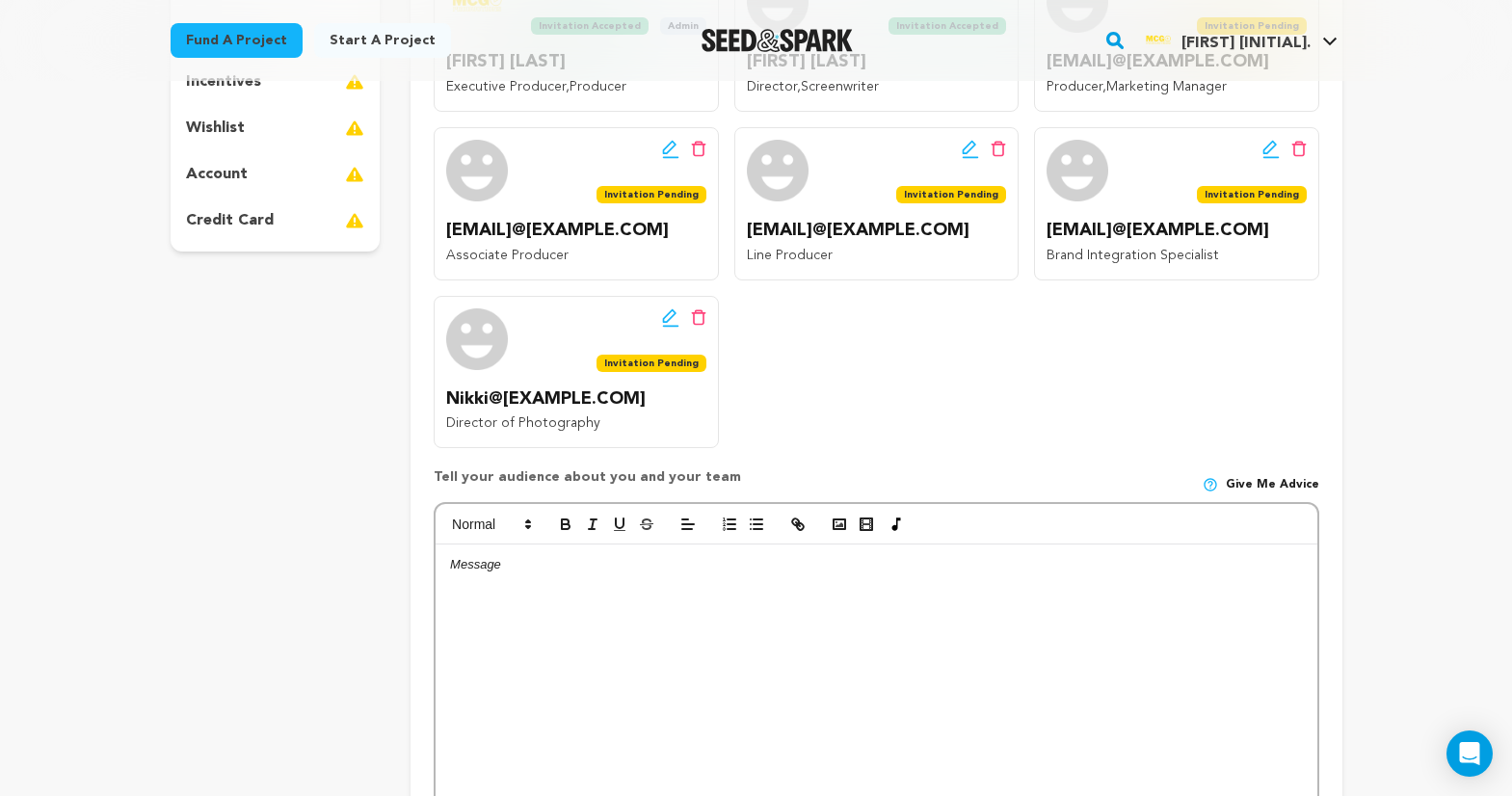drag, startPoint x: 729, startPoint y: 487, endPoint x: 431, endPoint y: 485, distance: 298.00671 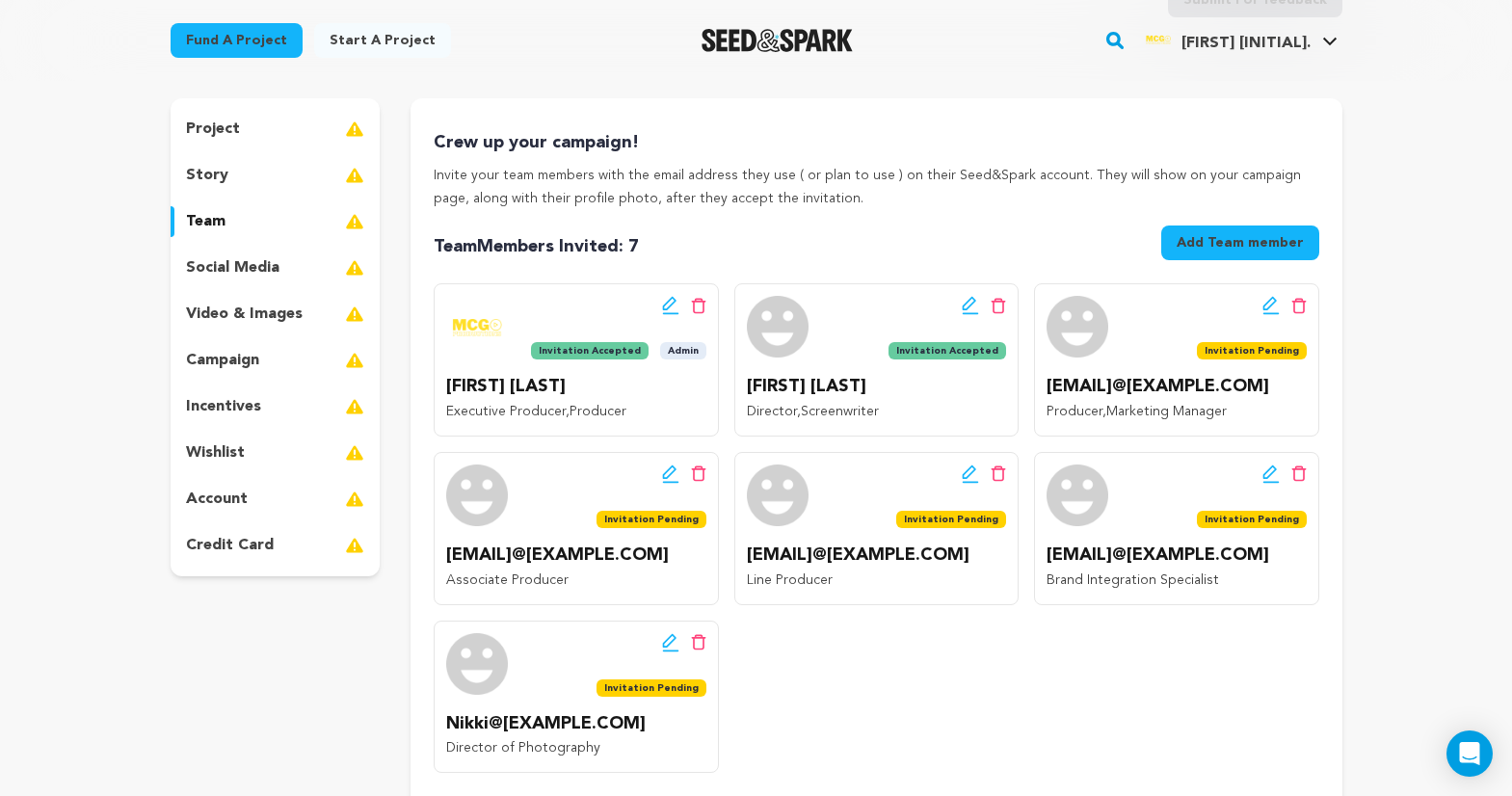 scroll, scrollTop: 155, scrollLeft: 0, axis: vertical 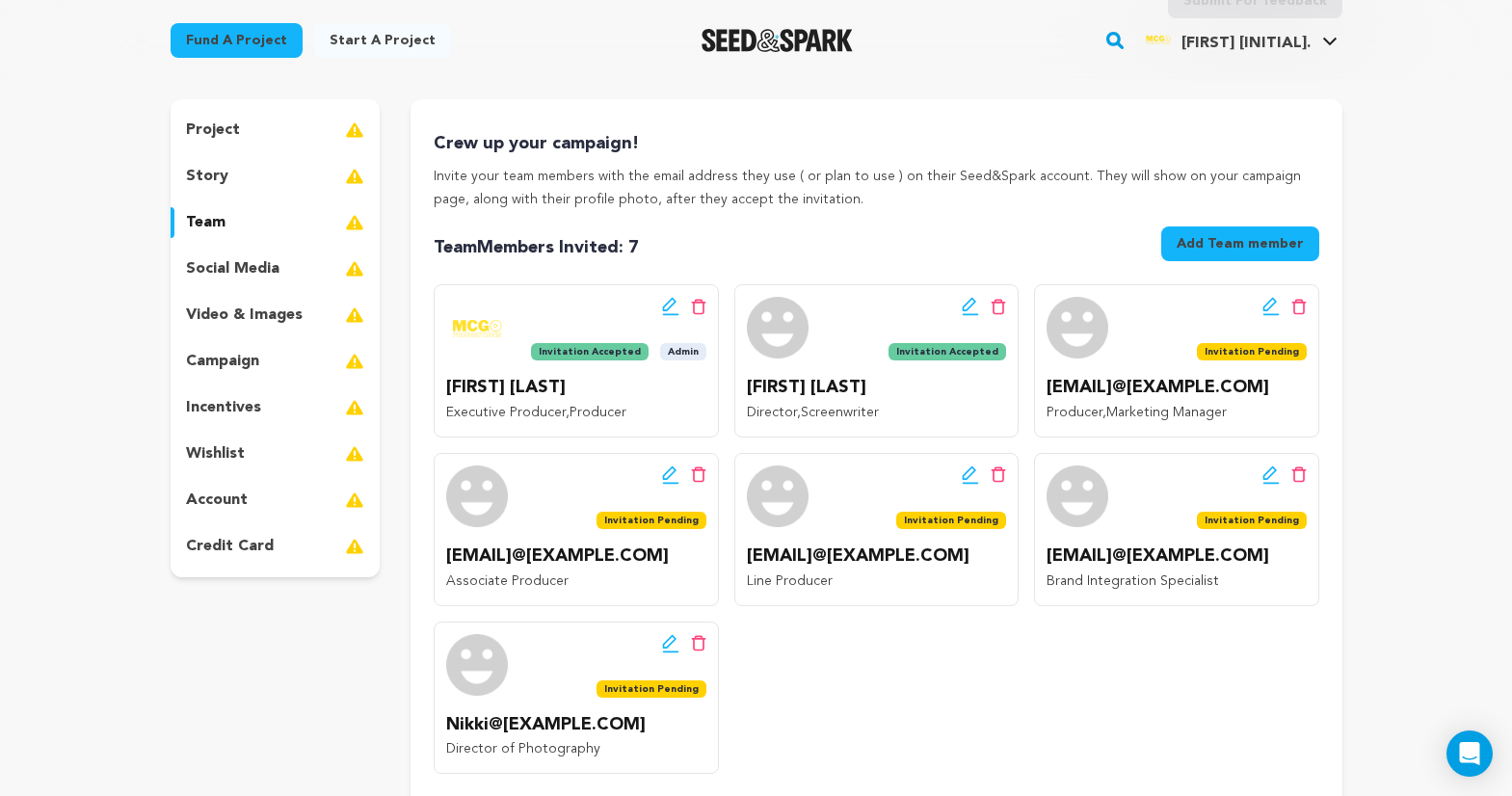 click at bounding box center [355, 269] 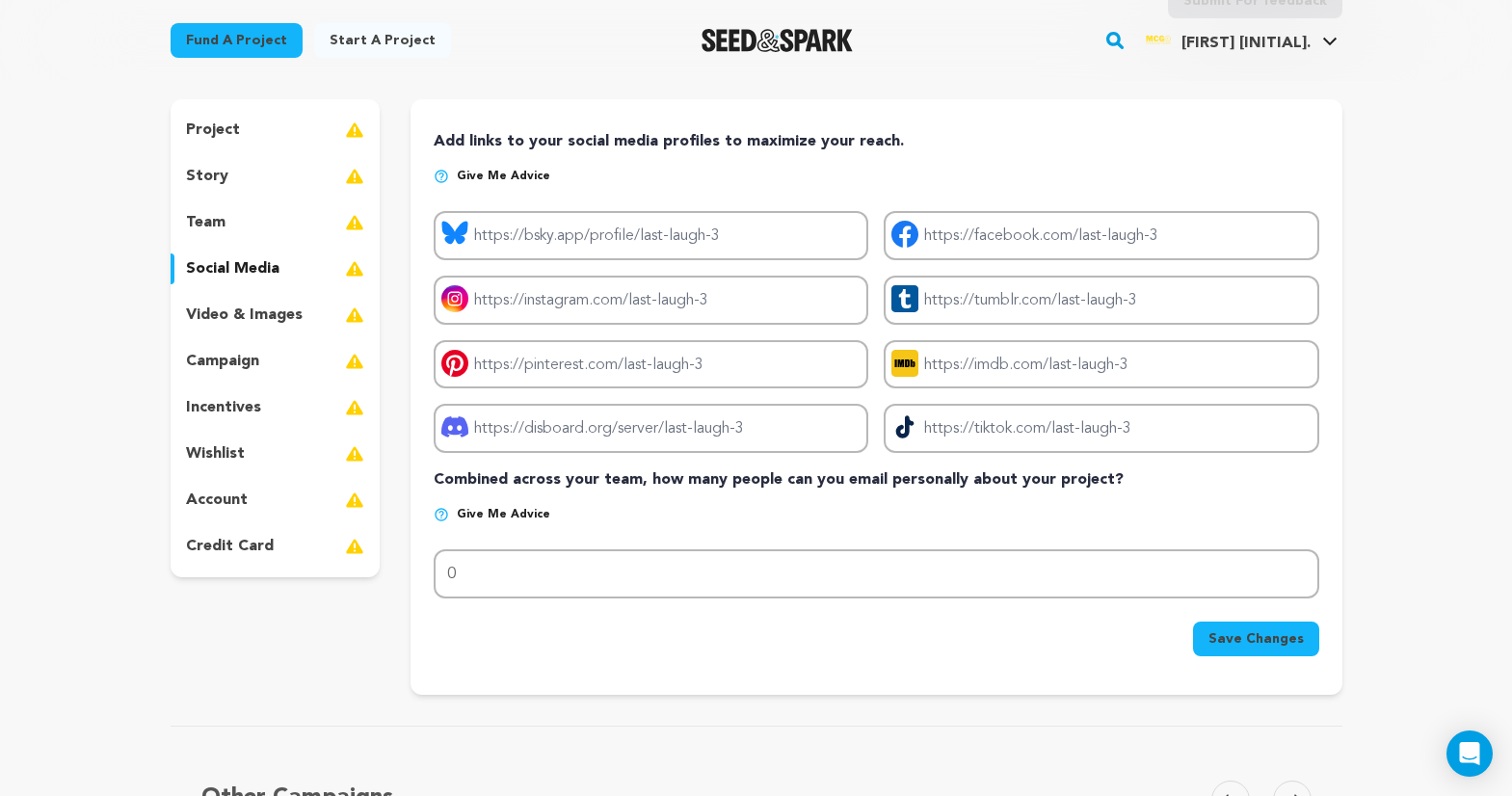 click at bounding box center (355, 315) 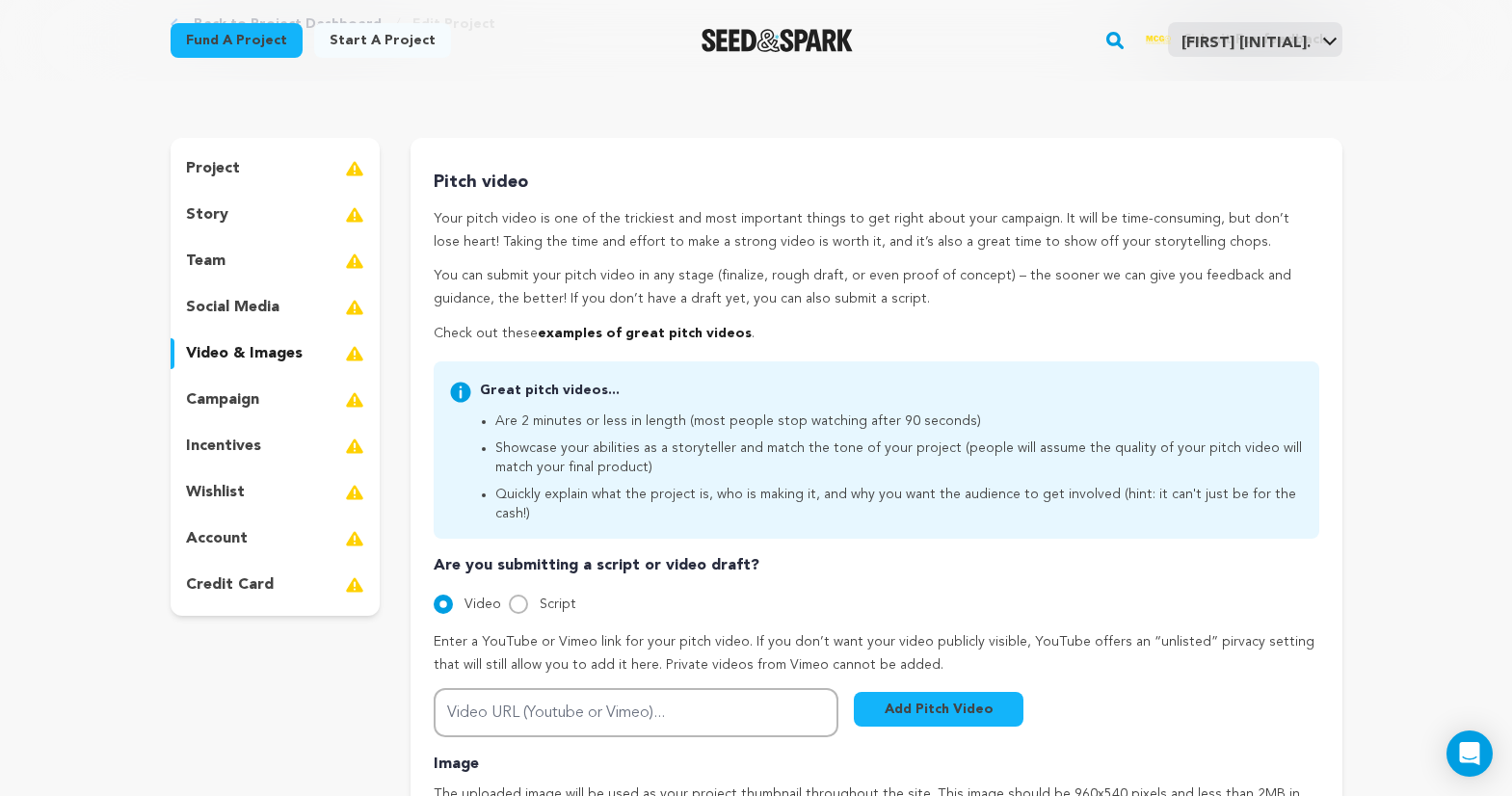 scroll, scrollTop: 89, scrollLeft: 0, axis: vertical 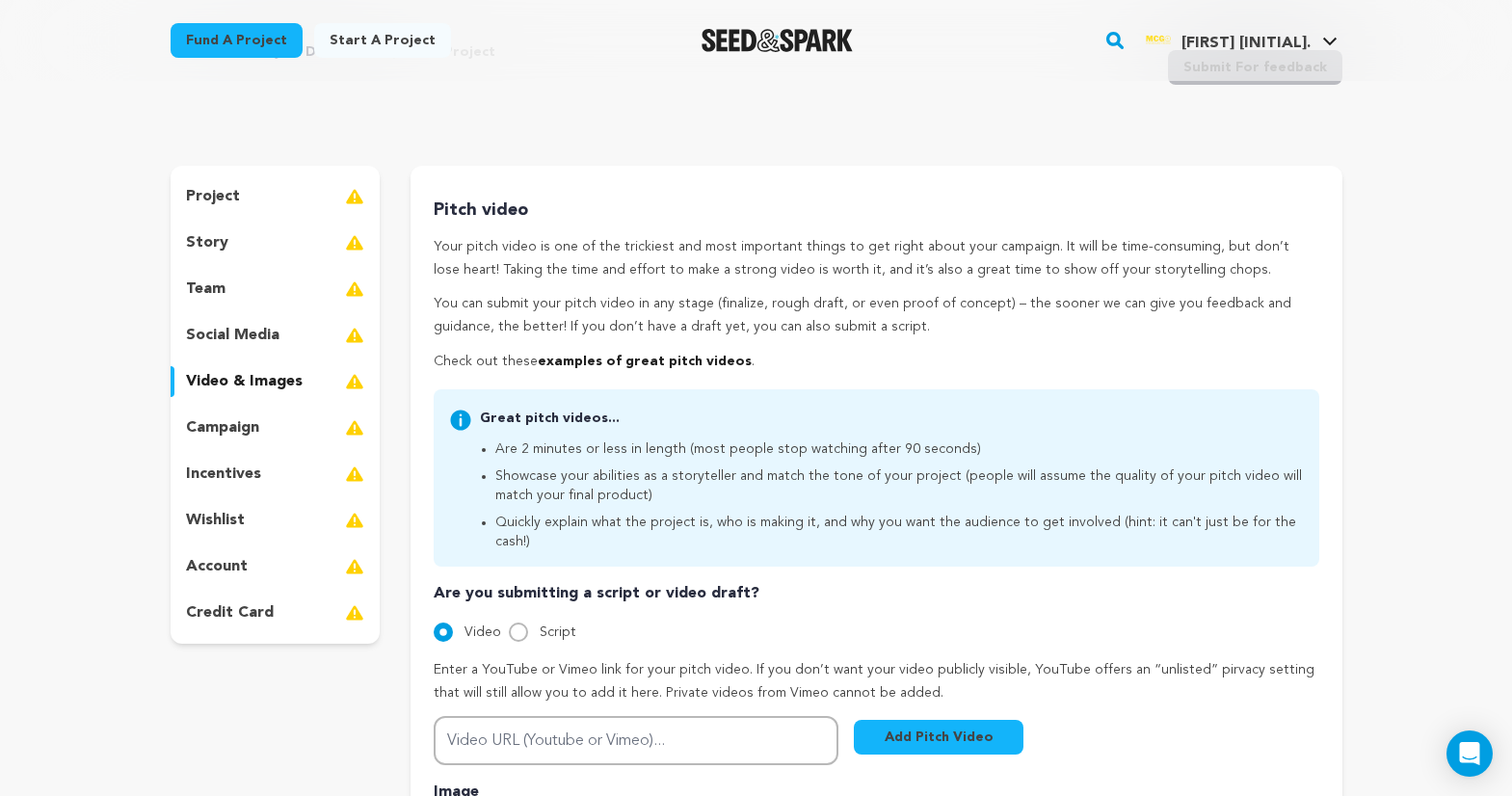 drag, startPoint x: 433, startPoint y: 203, endPoint x: 1065, endPoint y: 542, distance: 717.1785 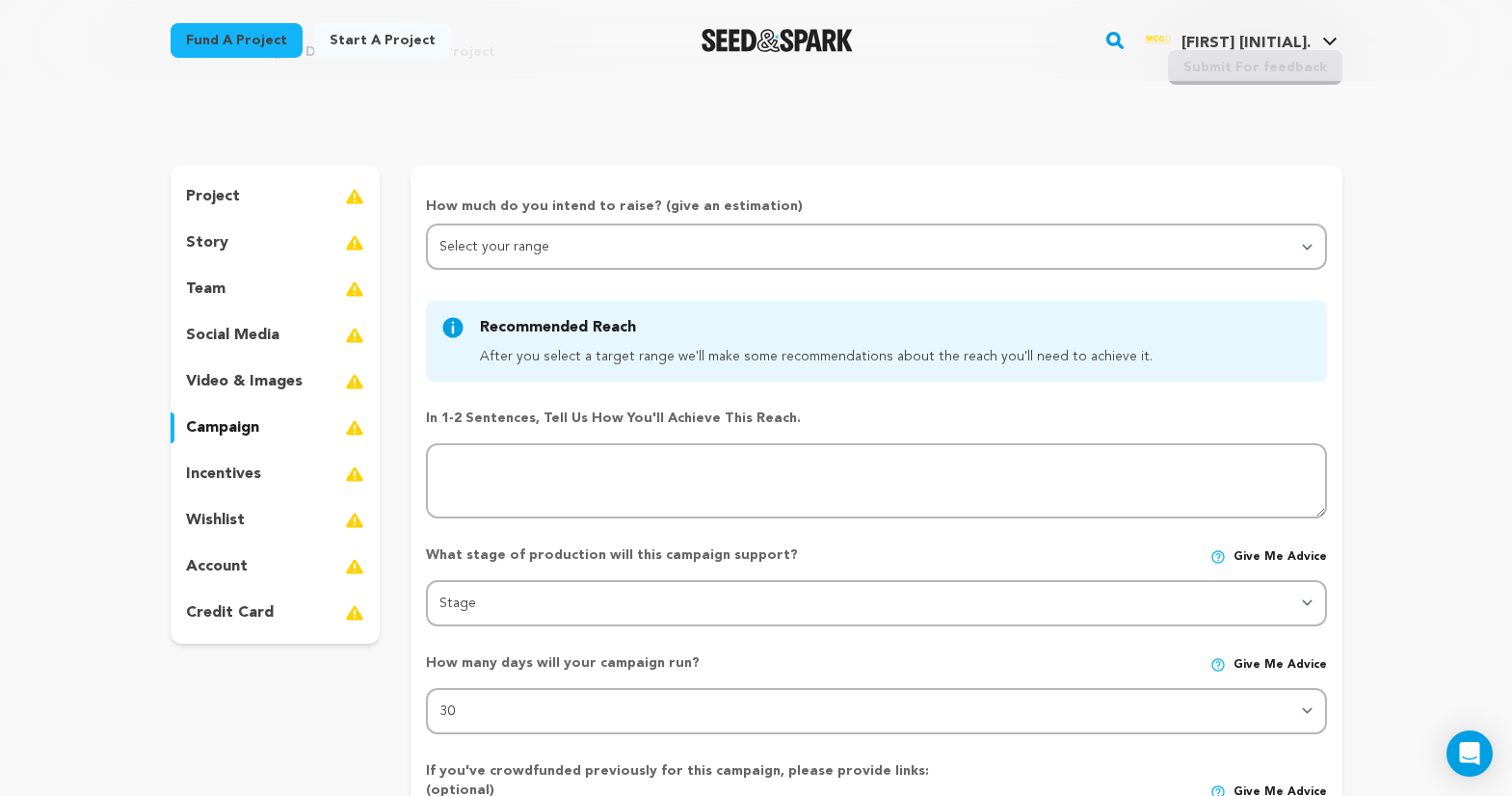 scroll, scrollTop: 121, scrollLeft: 0, axis: vertical 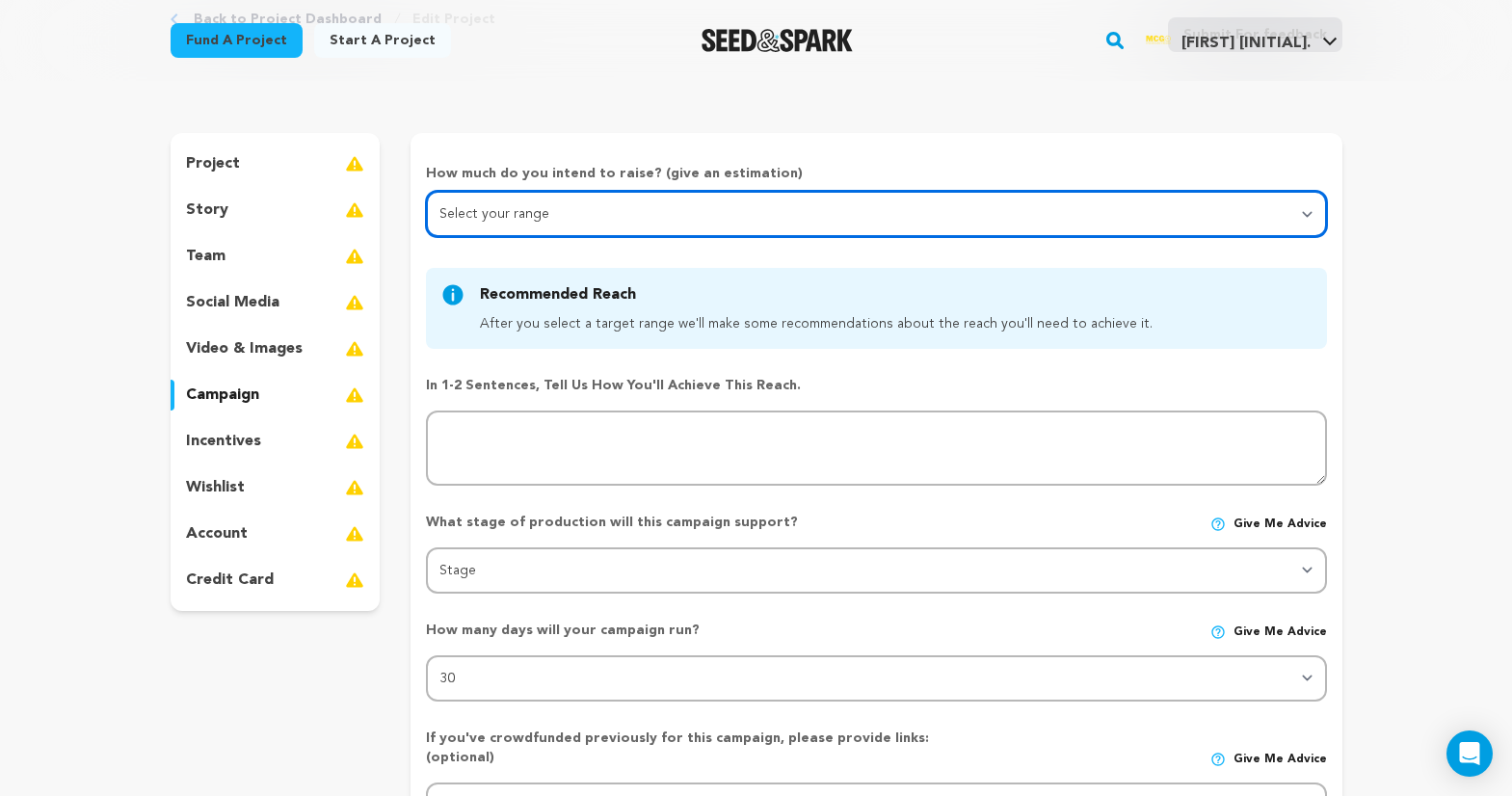 click on "Select your range
Less than $10k 10k - $14k 15k - $24k 25k - $49k 50k or more" at bounding box center (876, 214) 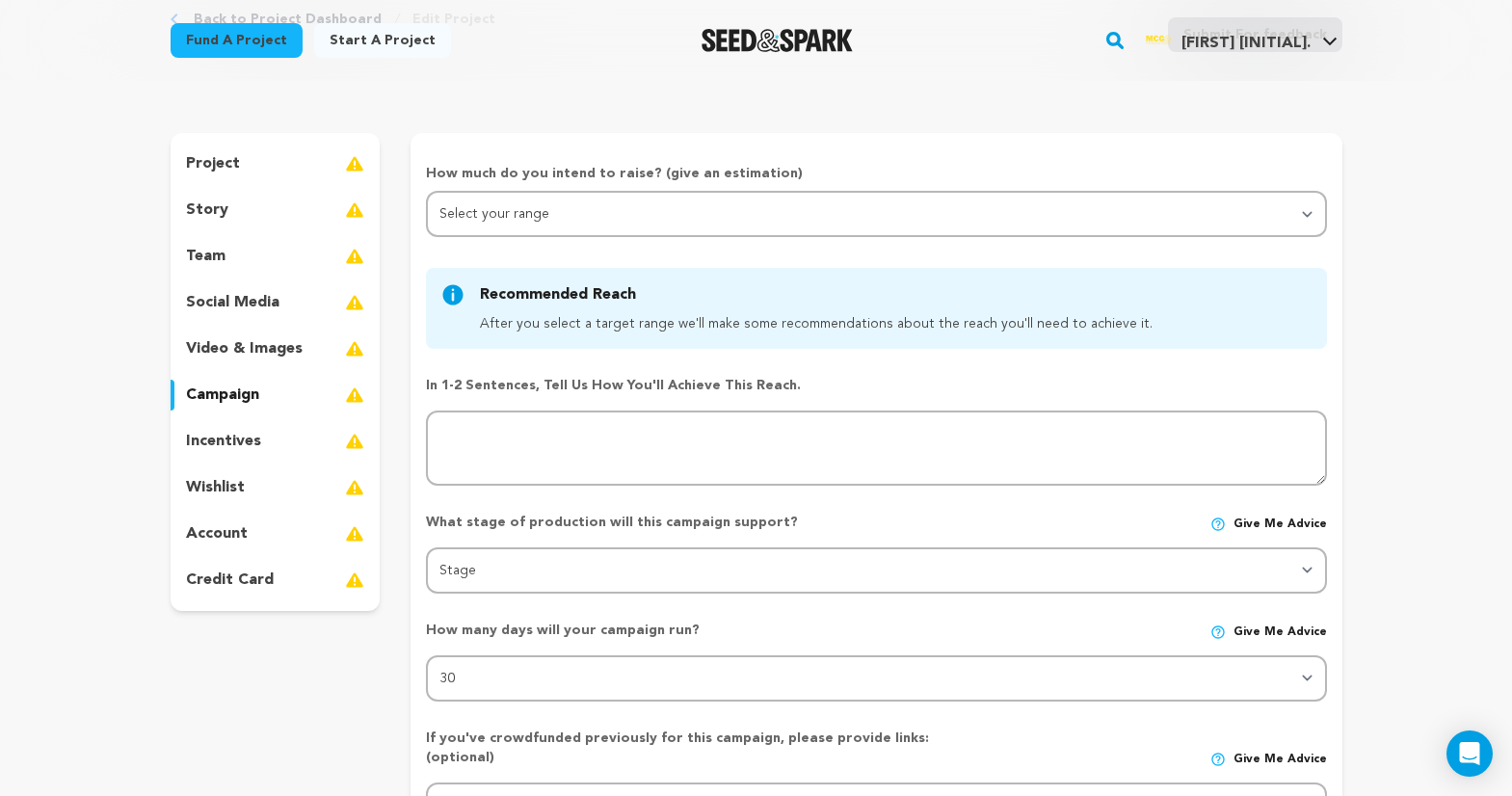 drag, startPoint x: 794, startPoint y: 167, endPoint x: 448, endPoint y: 140, distance: 347.05187 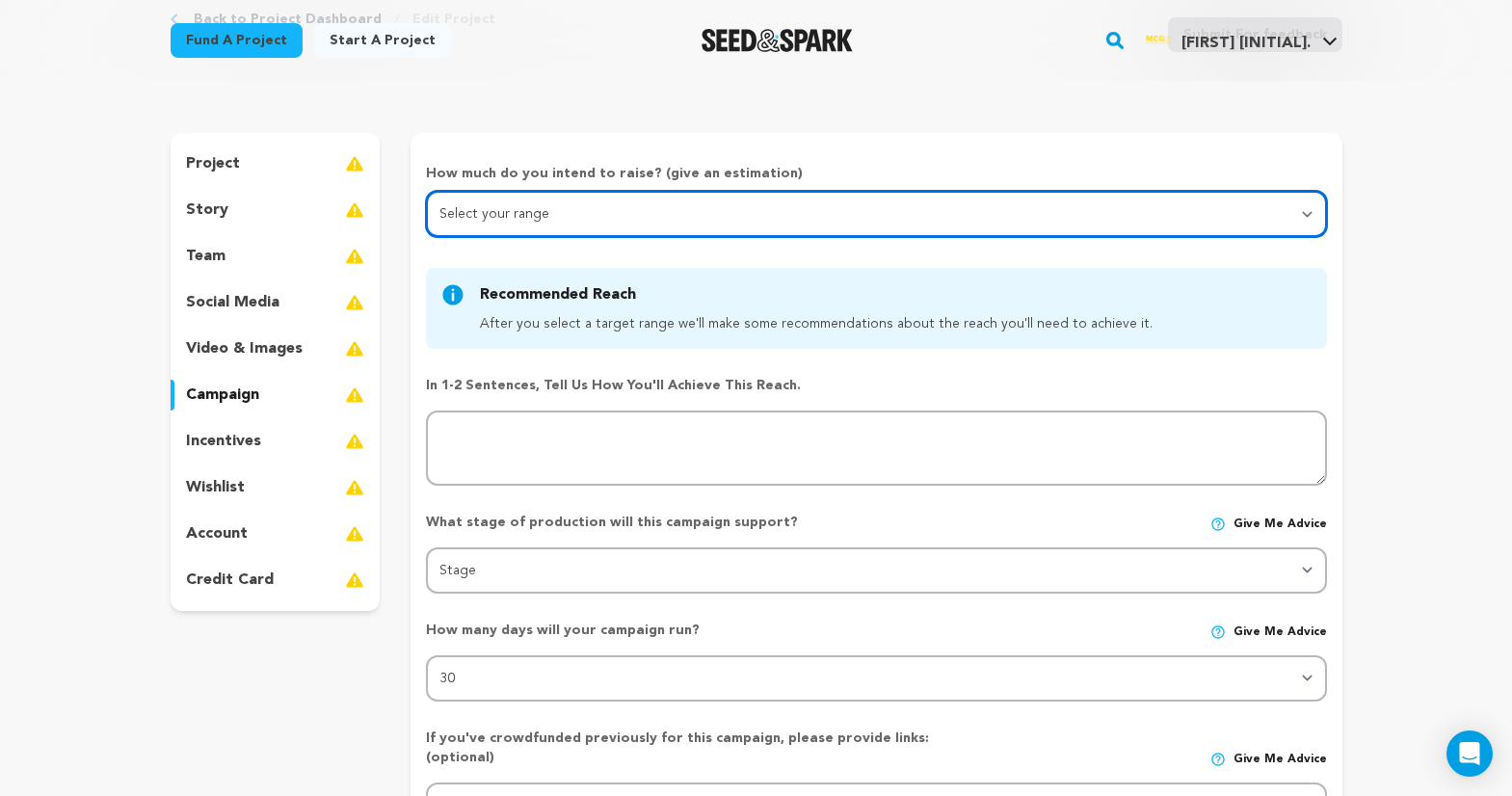click on "Select your range
Less than $10k 10k - $14k 15k - $24k 25k - $49k 50k or more" at bounding box center [876, 214] 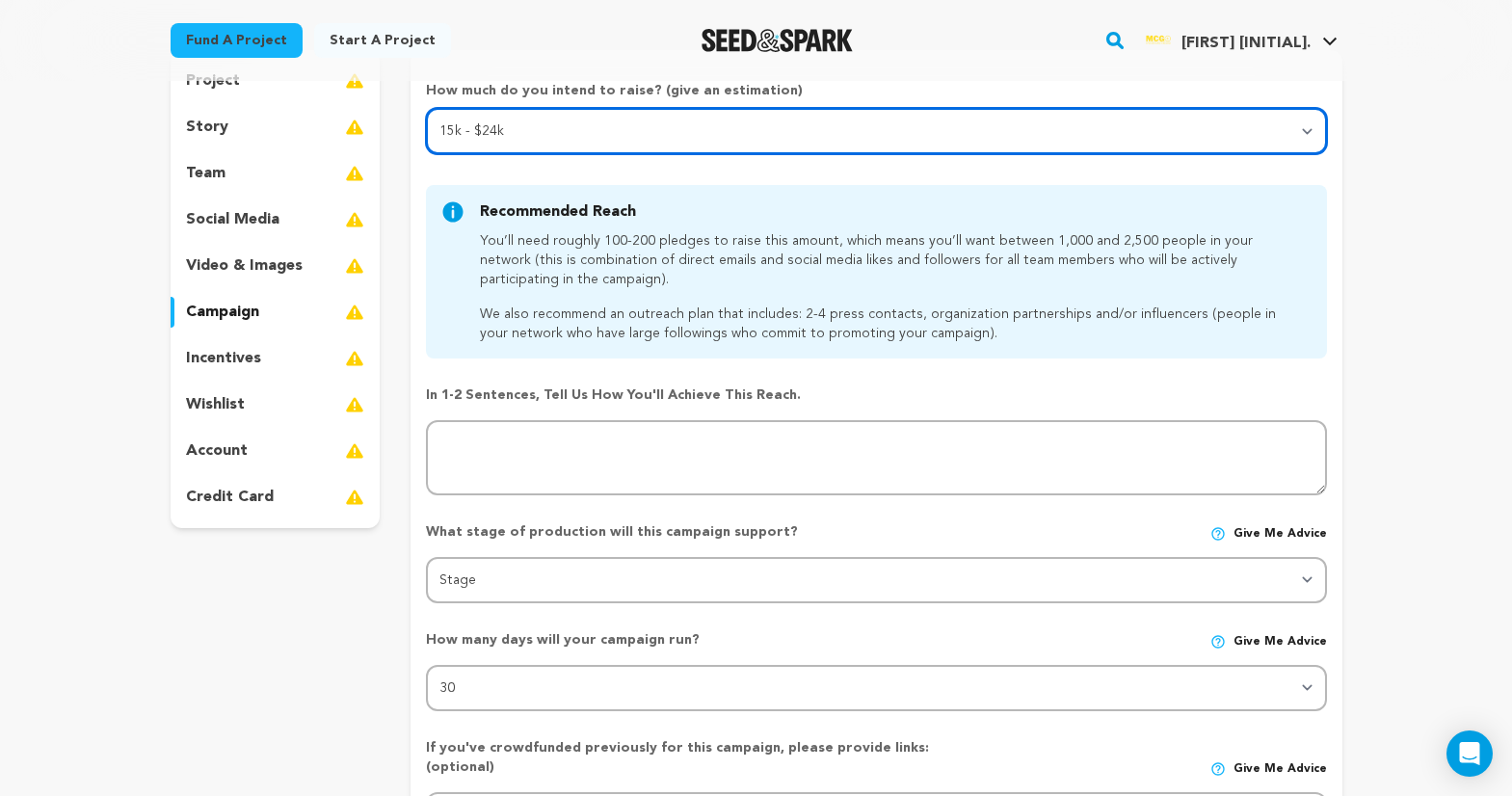 scroll, scrollTop: 236, scrollLeft: 0, axis: vertical 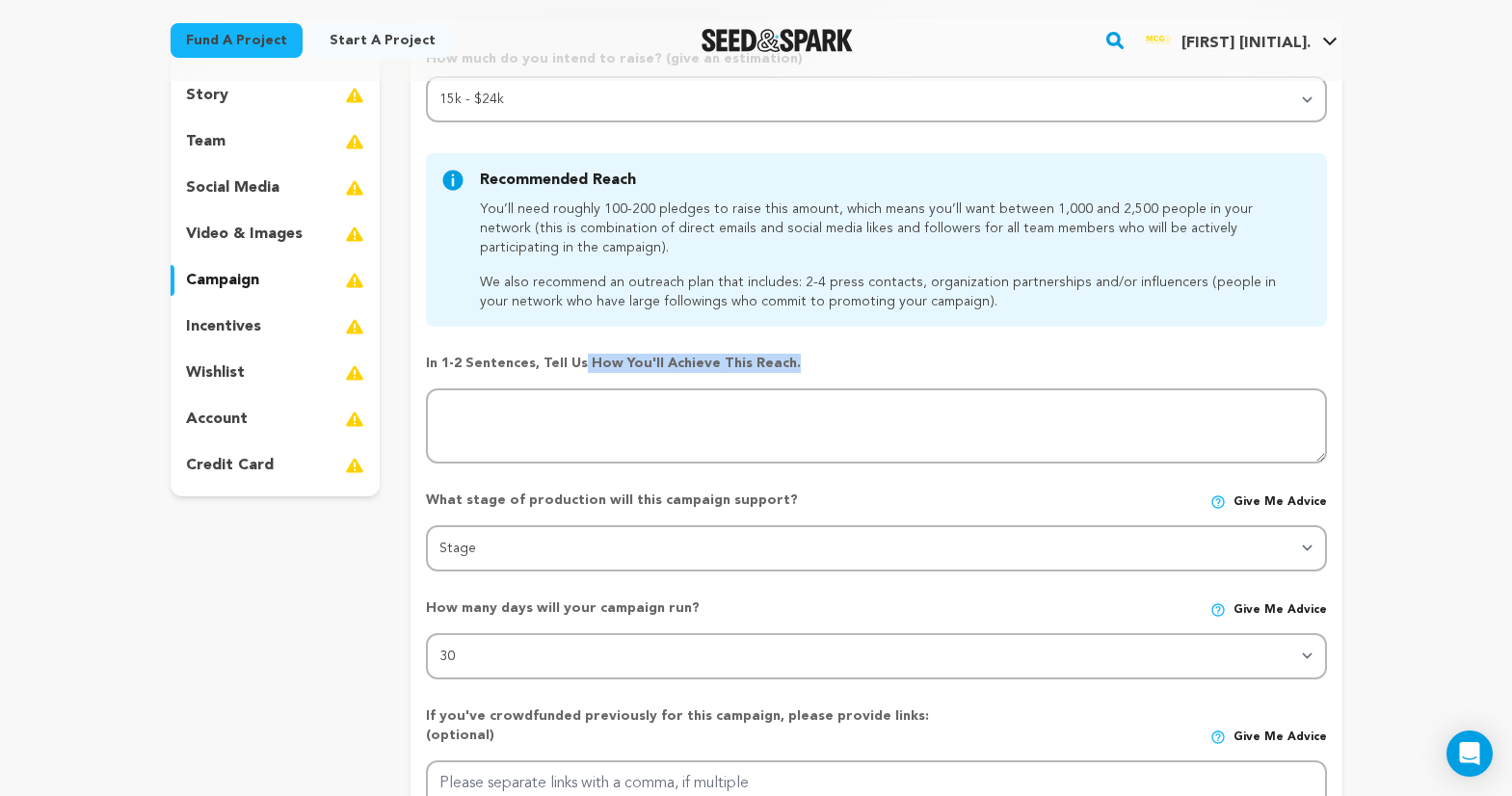 drag, startPoint x: 804, startPoint y: 373, endPoint x: 424, endPoint y: 372, distance: 380.00132 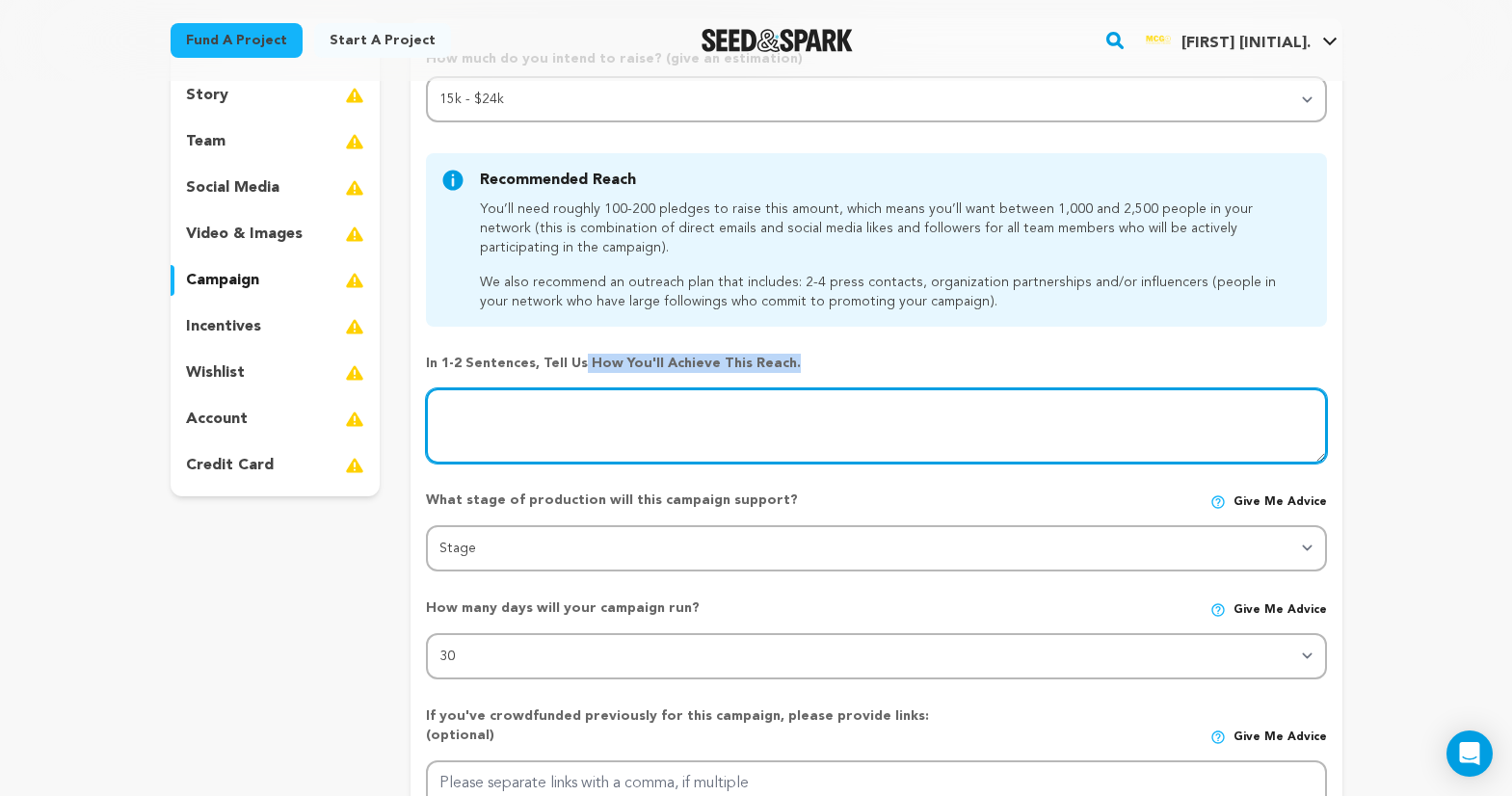 click at bounding box center [876, 426] 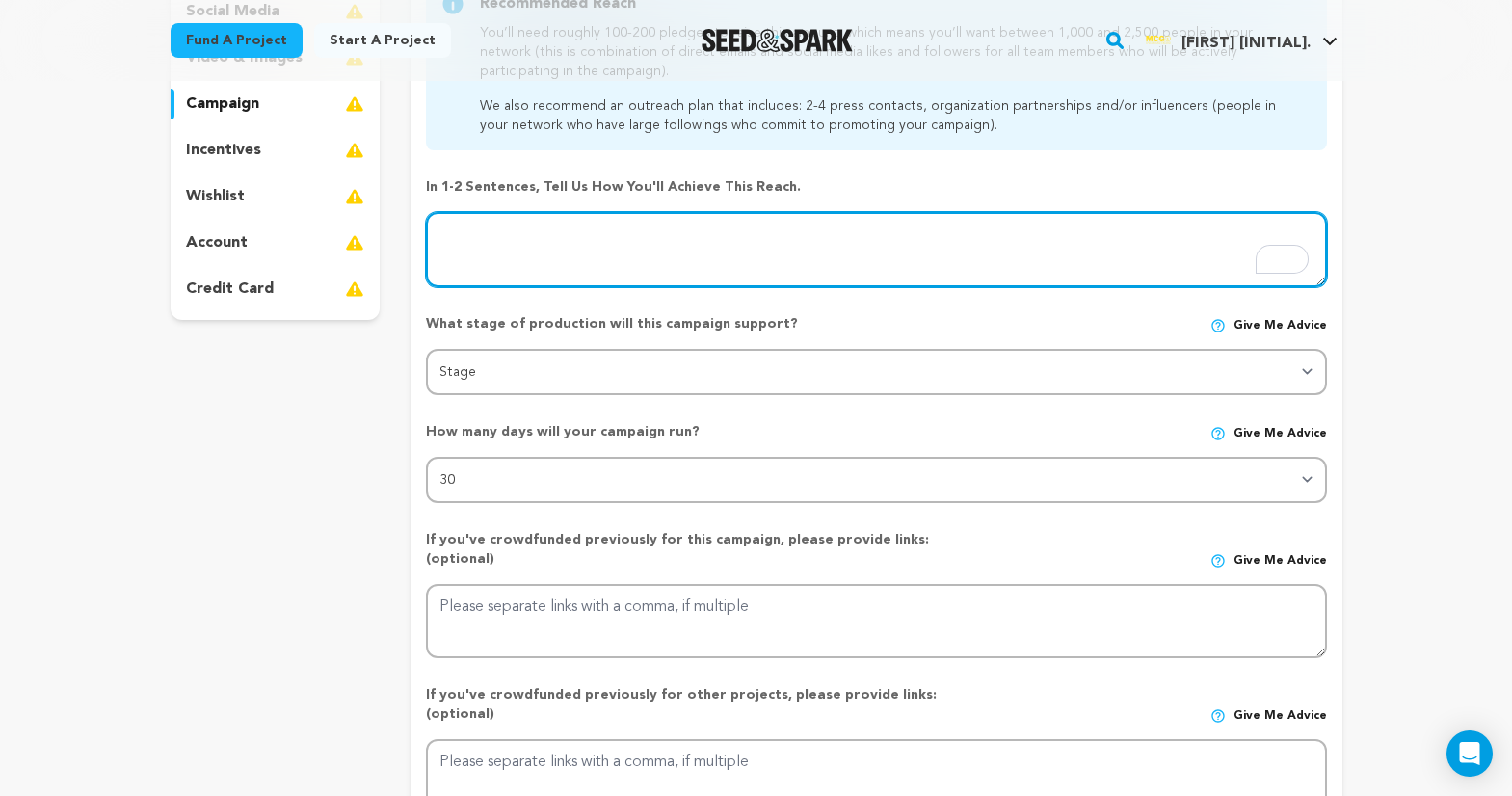 scroll, scrollTop: 431, scrollLeft: 0, axis: vertical 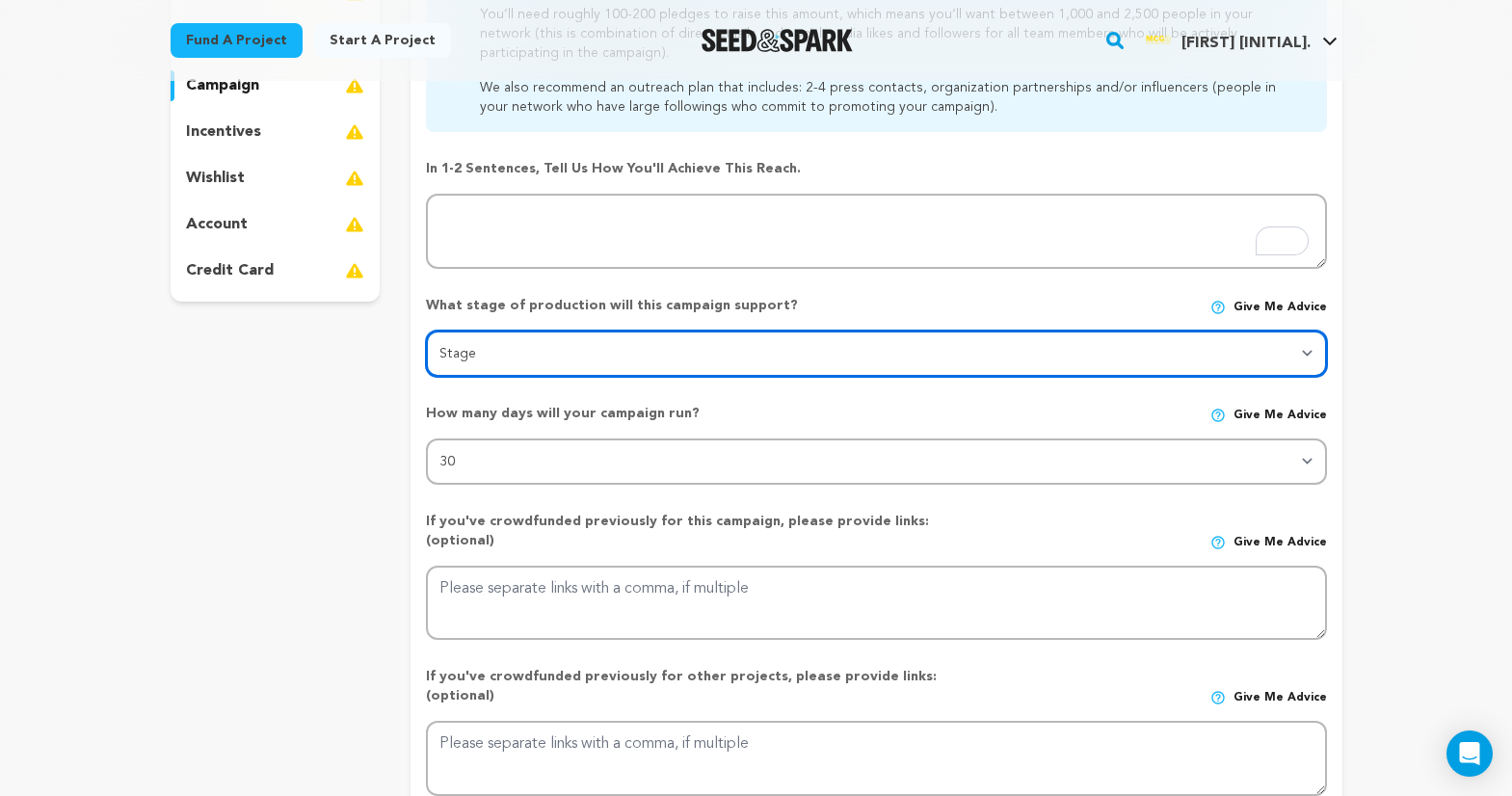 click on "Stage
DEVELOPMENT
PRODUCTION
POST-PRODUCTION
DISTRIBUTION
PRE-PRODUCTION
ENHANCEMENT
PRODUCTION PHASE 2
FESTIVALS
PR/MARKETING
TOUR
IMPACT CAMPAIGN" at bounding box center (876, 354) 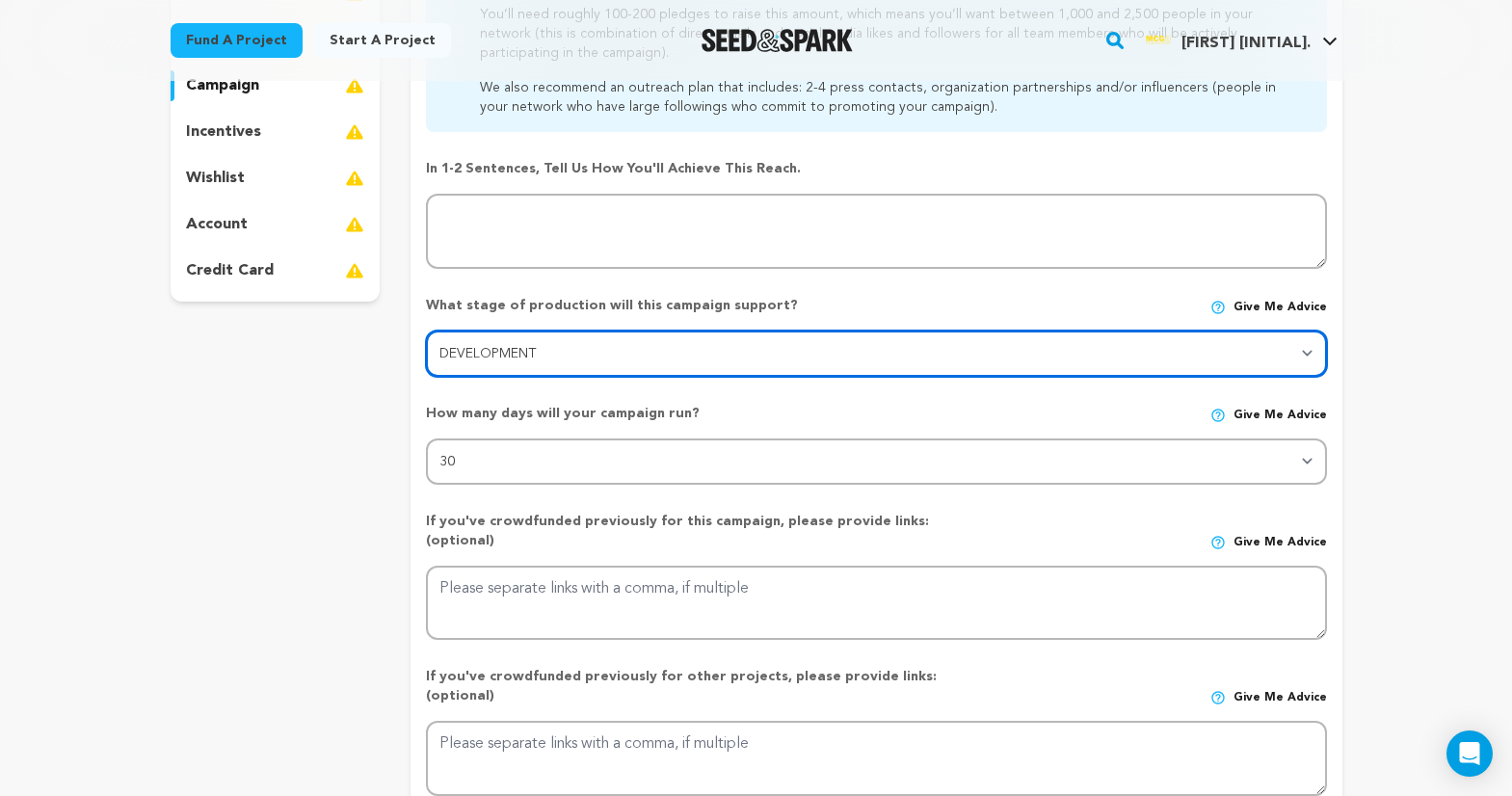 click on "Stage
DEVELOPMENT
PRODUCTION
POST-PRODUCTION
DISTRIBUTION
PRE-PRODUCTION
ENHANCEMENT
PRODUCTION PHASE 2
FESTIVALS
PR/MARKETING
TOUR
IMPACT CAMPAIGN" at bounding box center (876, 354) 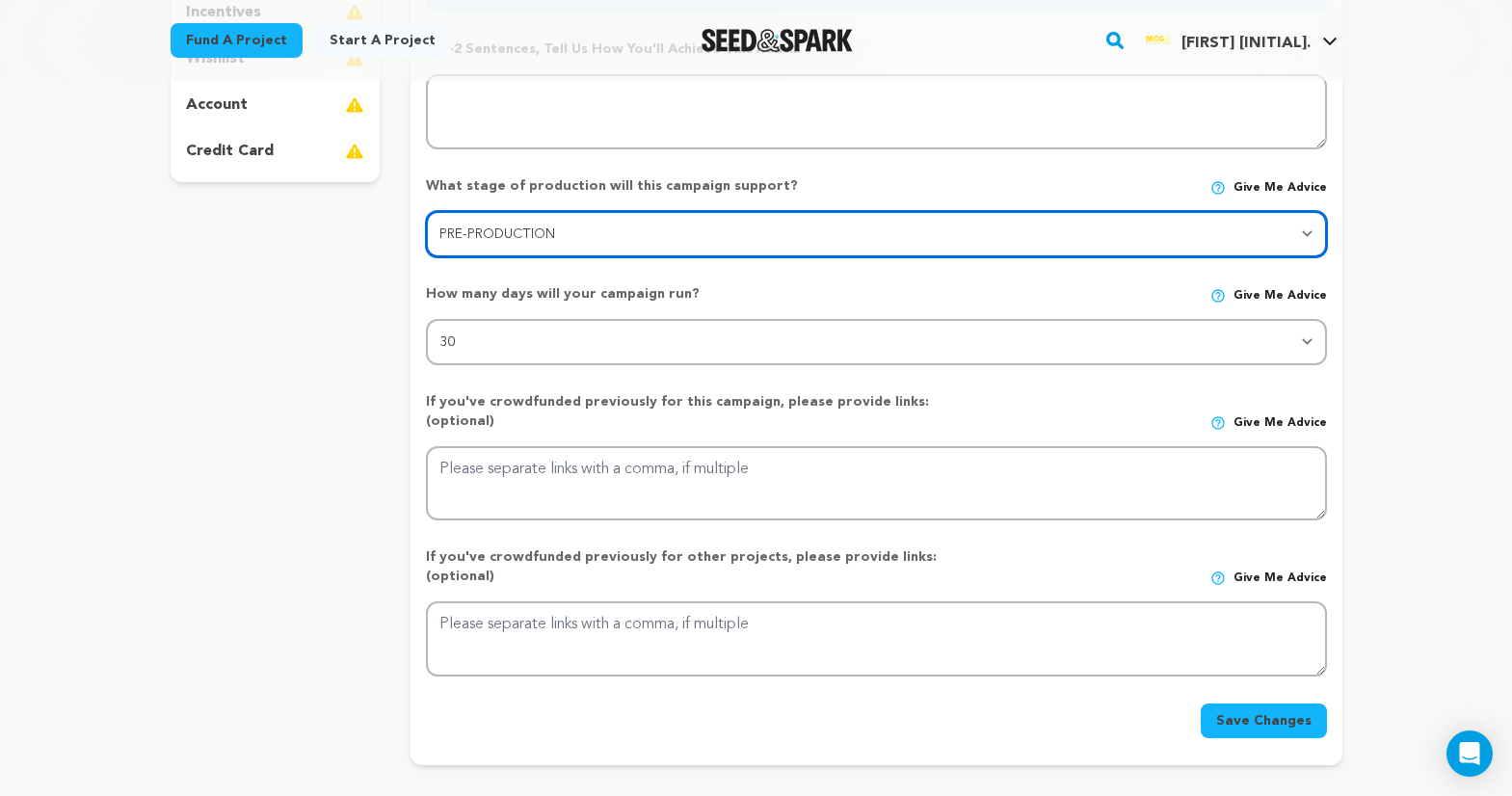 scroll, scrollTop: 554, scrollLeft: 0, axis: vertical 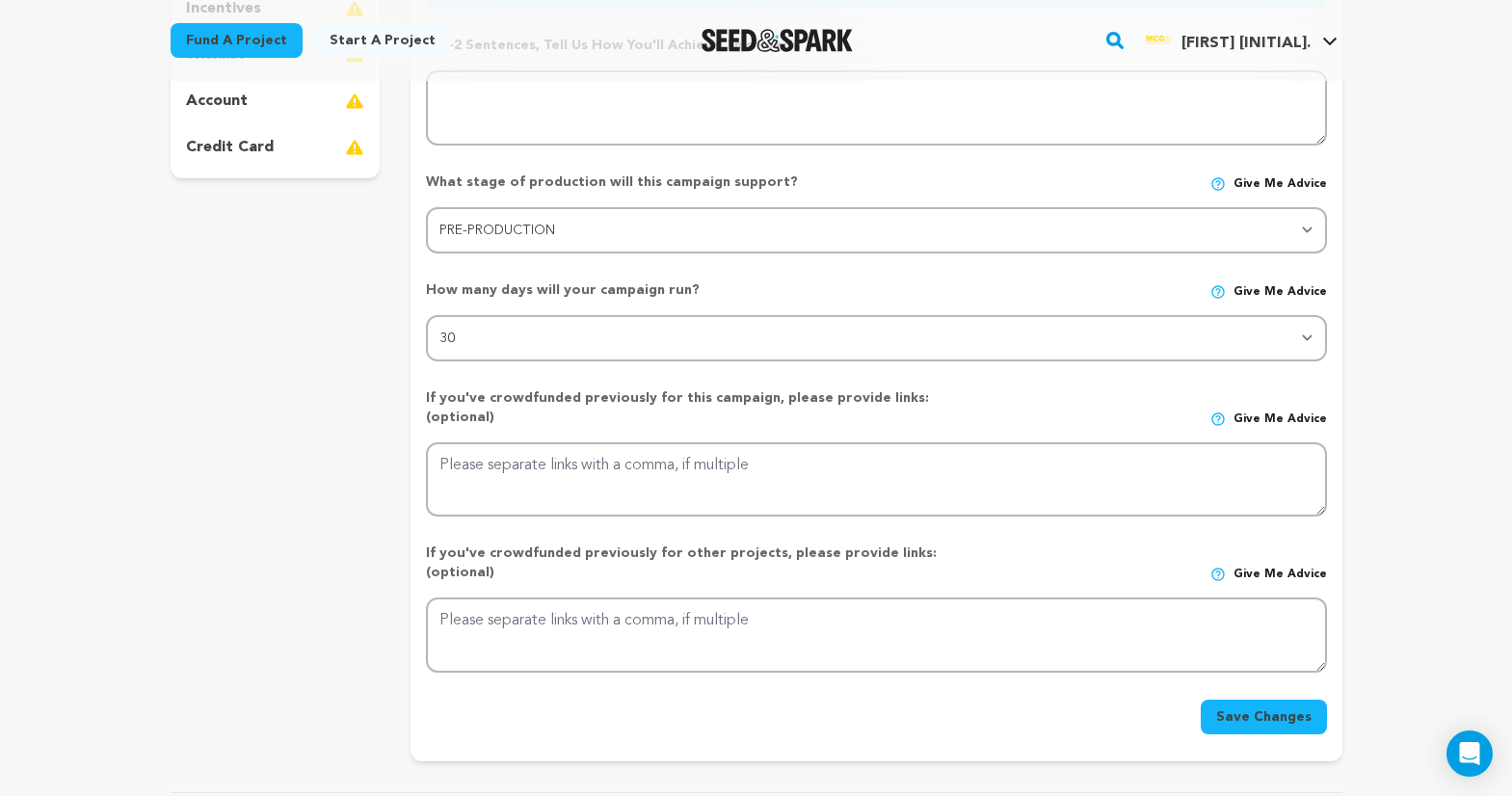 drag, startPoint x: 972, startPoint y: 401, endPoint x: 469, endPoint y: 377, distance: 503.5722 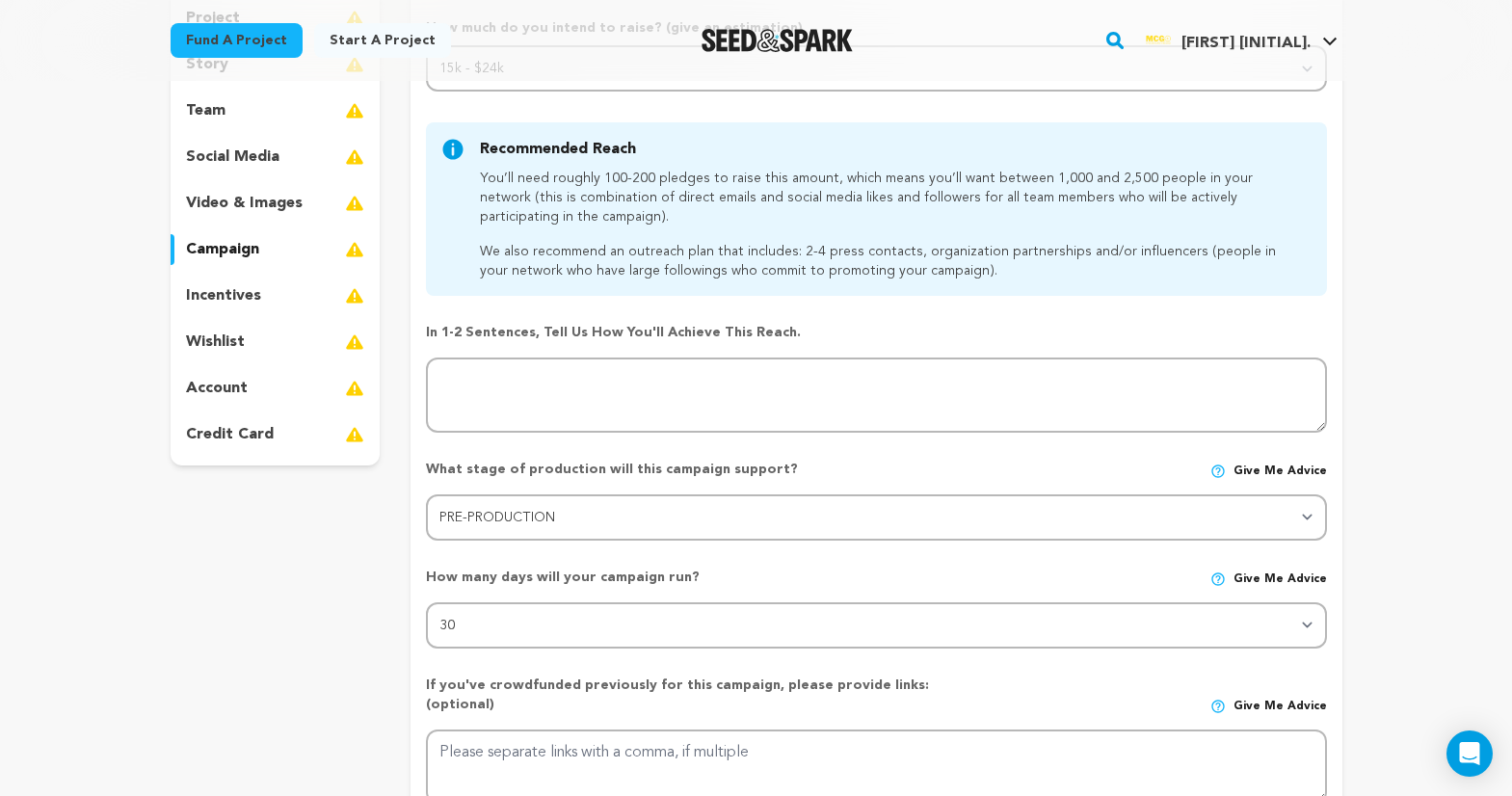 scroll, scrollTop: 243, scrollLeft: 0, axis: vertical 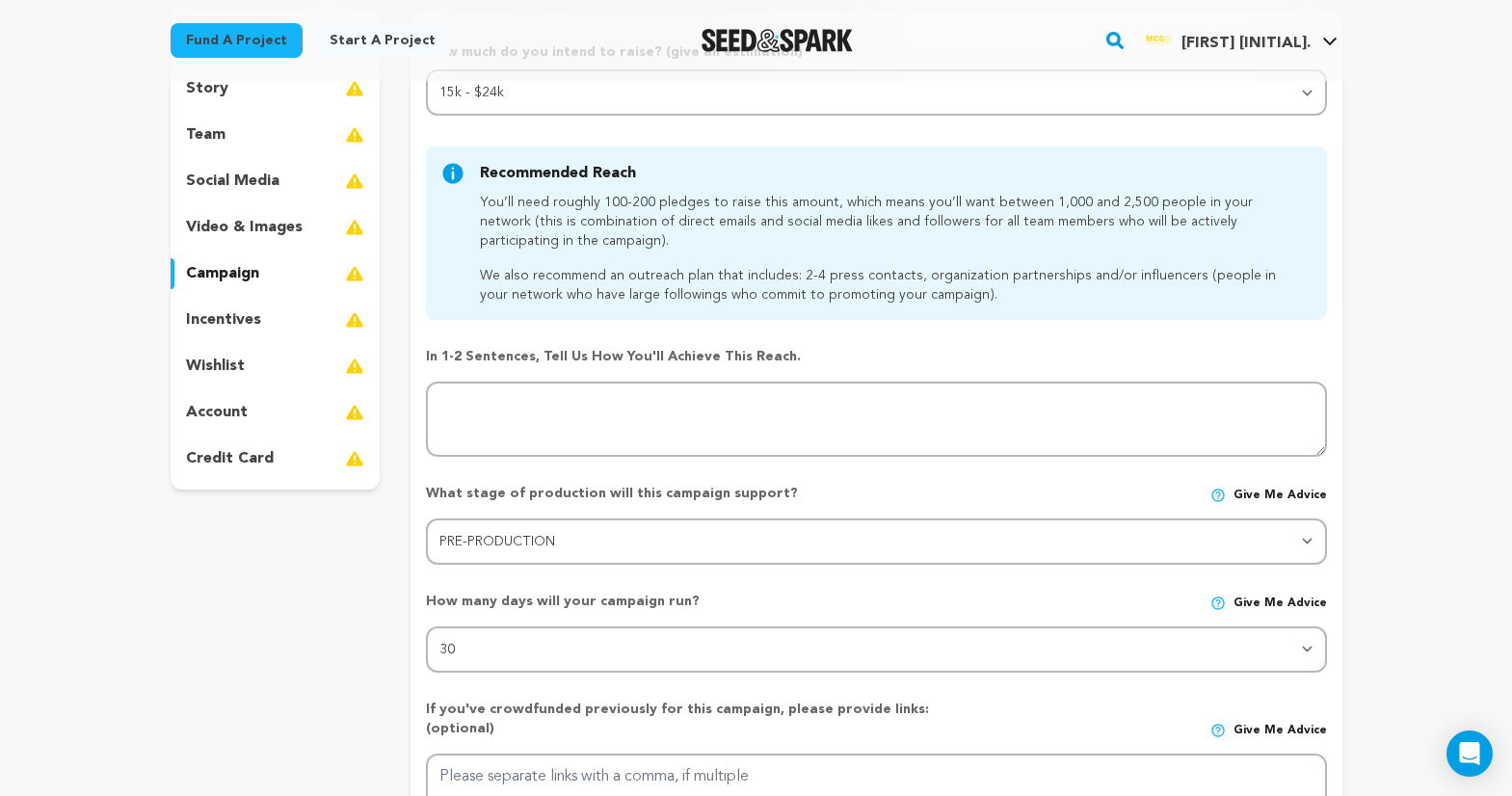 click at bounding box center [355, 320] 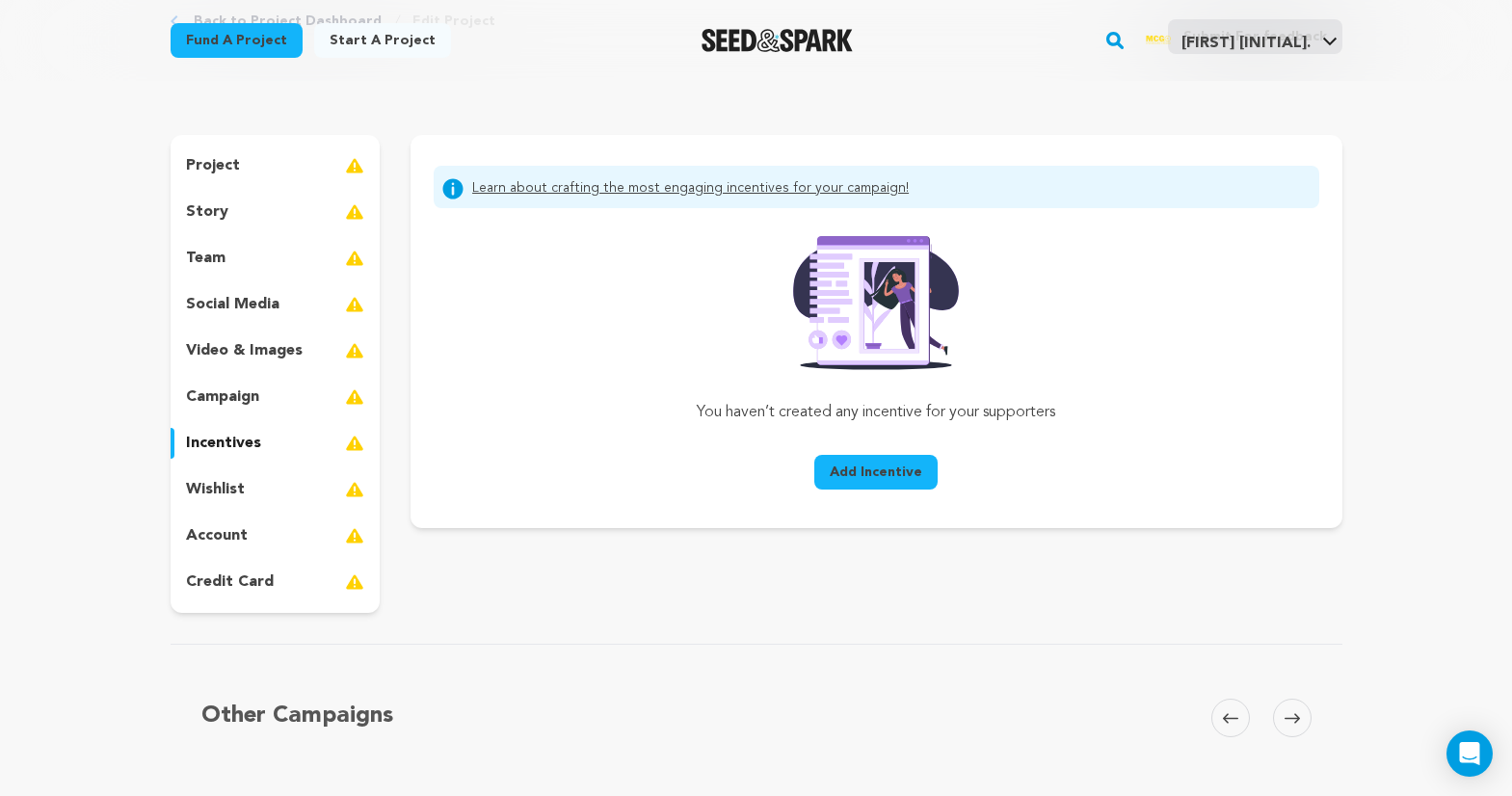 scroll, scrollTop: 120, scrollLeft: 0, axis: vertical 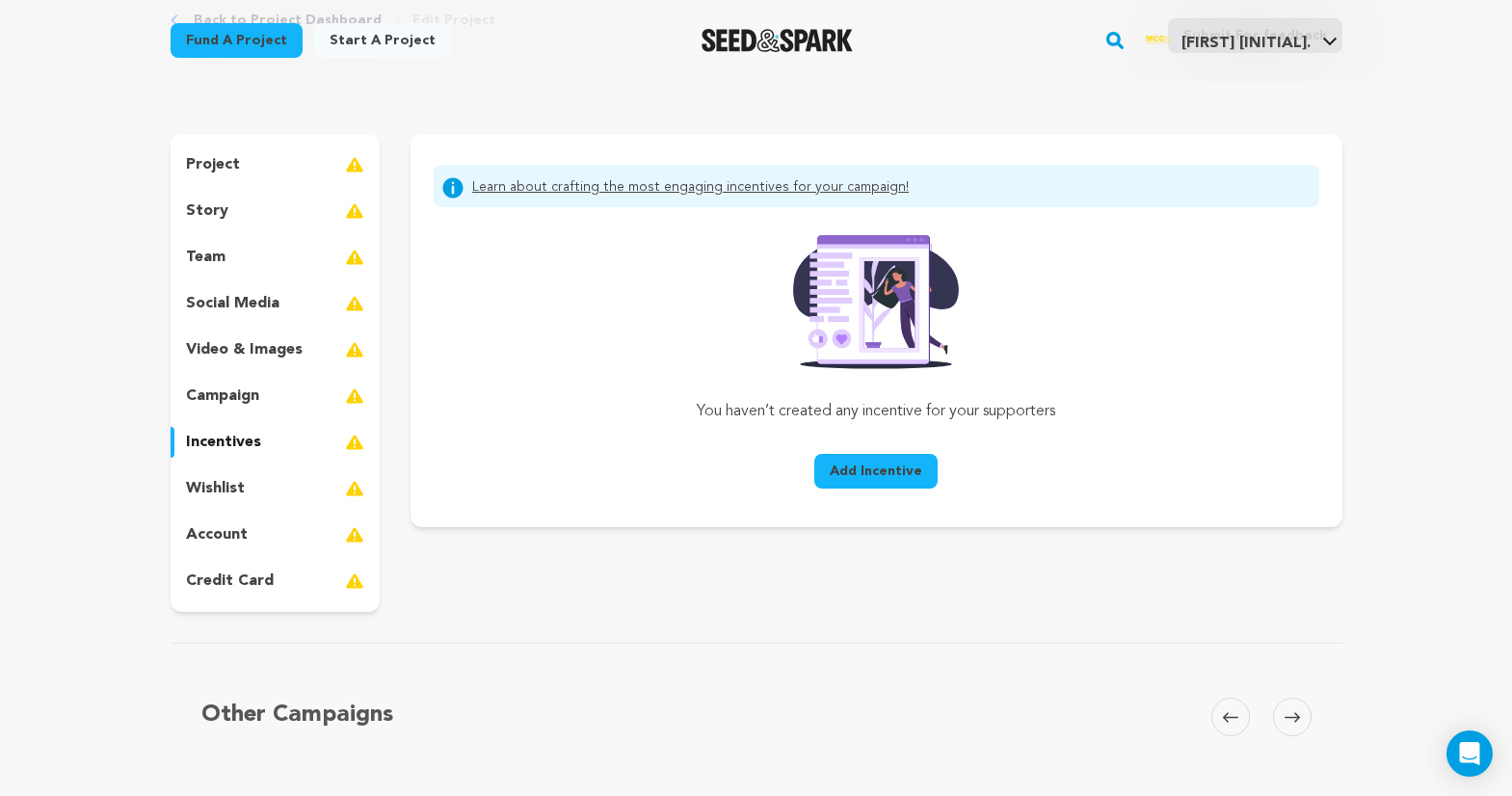 click at bounding box center (355, 489) 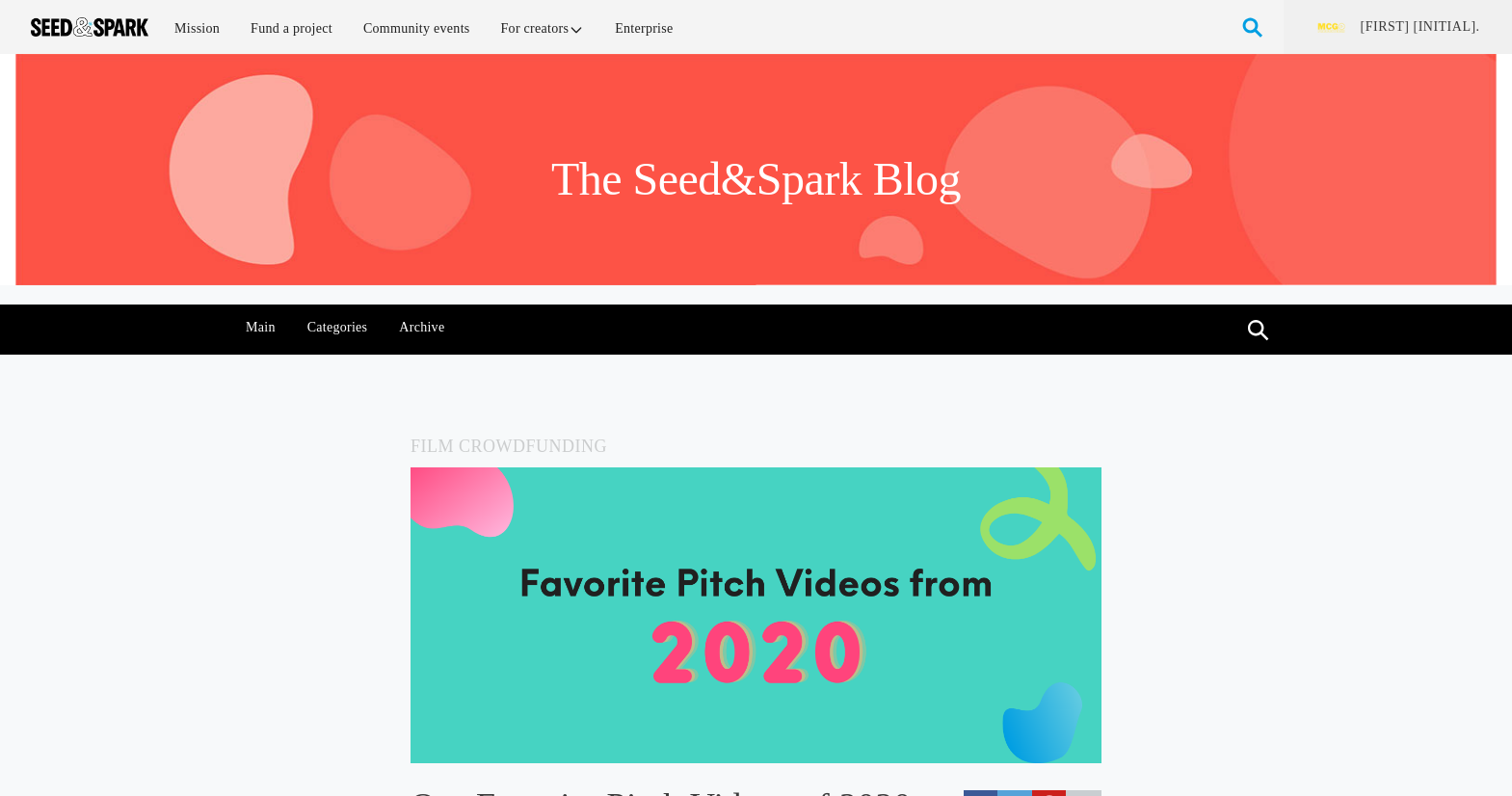 scroll, scrollTop: 0, scrollLeft: 0, axis: both 